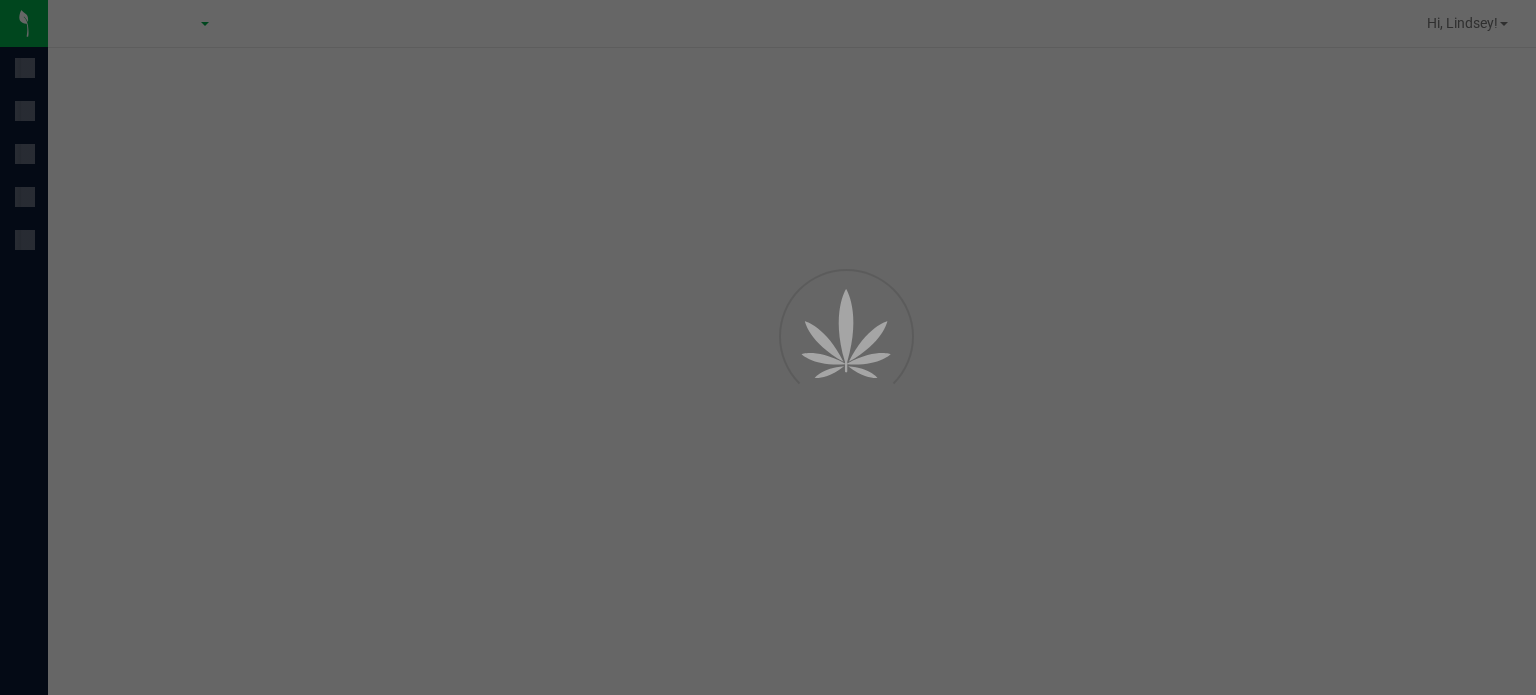 scroll, scrollTop: 0, scrollLeft: 0, axis: both 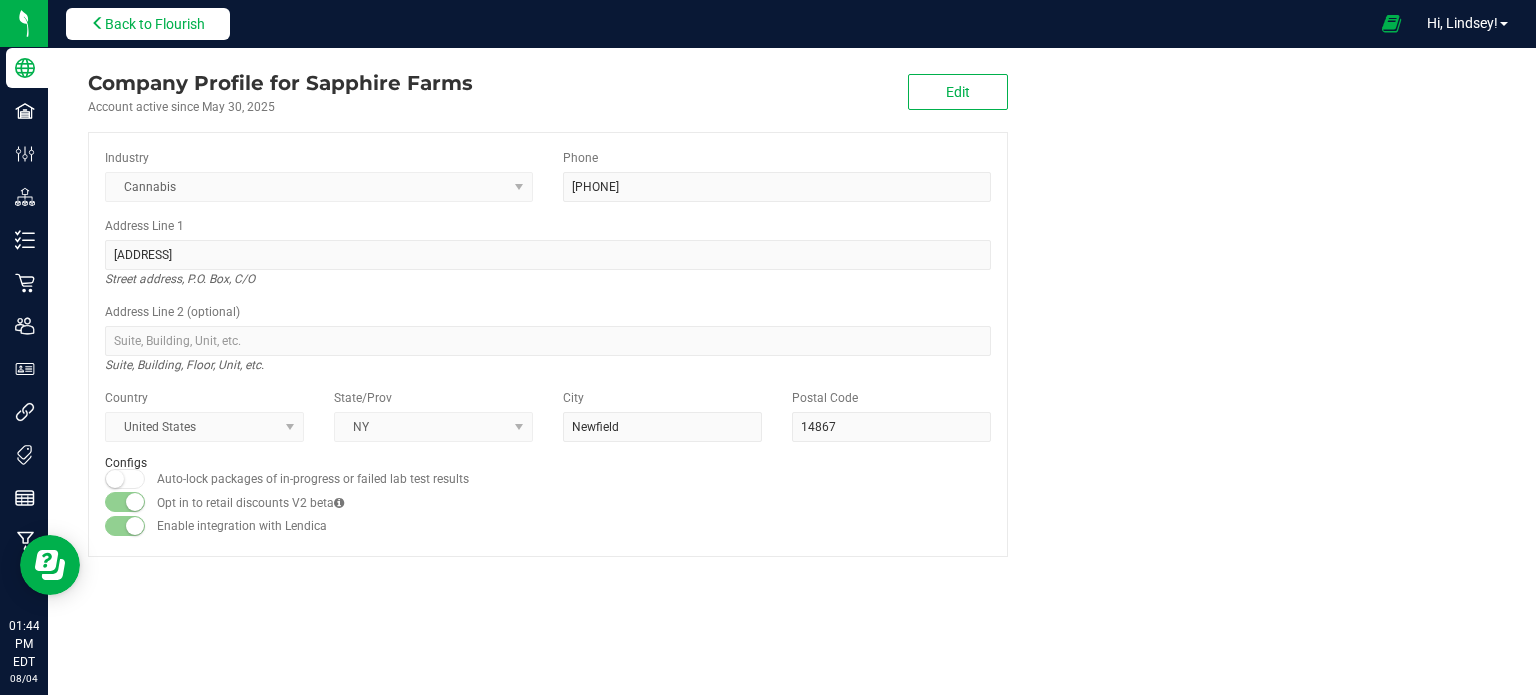 click on "Back to Flourish" at bounding box center (155, 24) 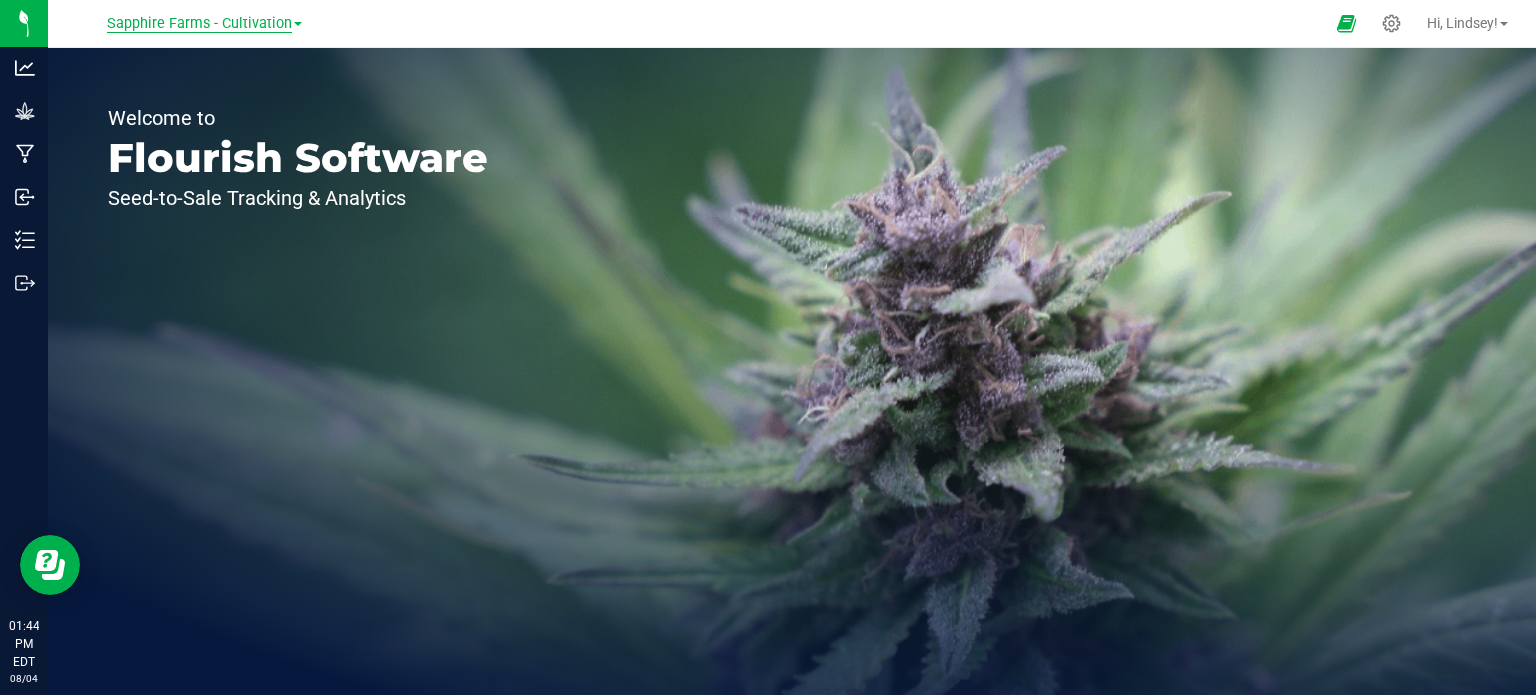 click on "Sapphire Farms - Cultivation" at bounding box center (199, 24) 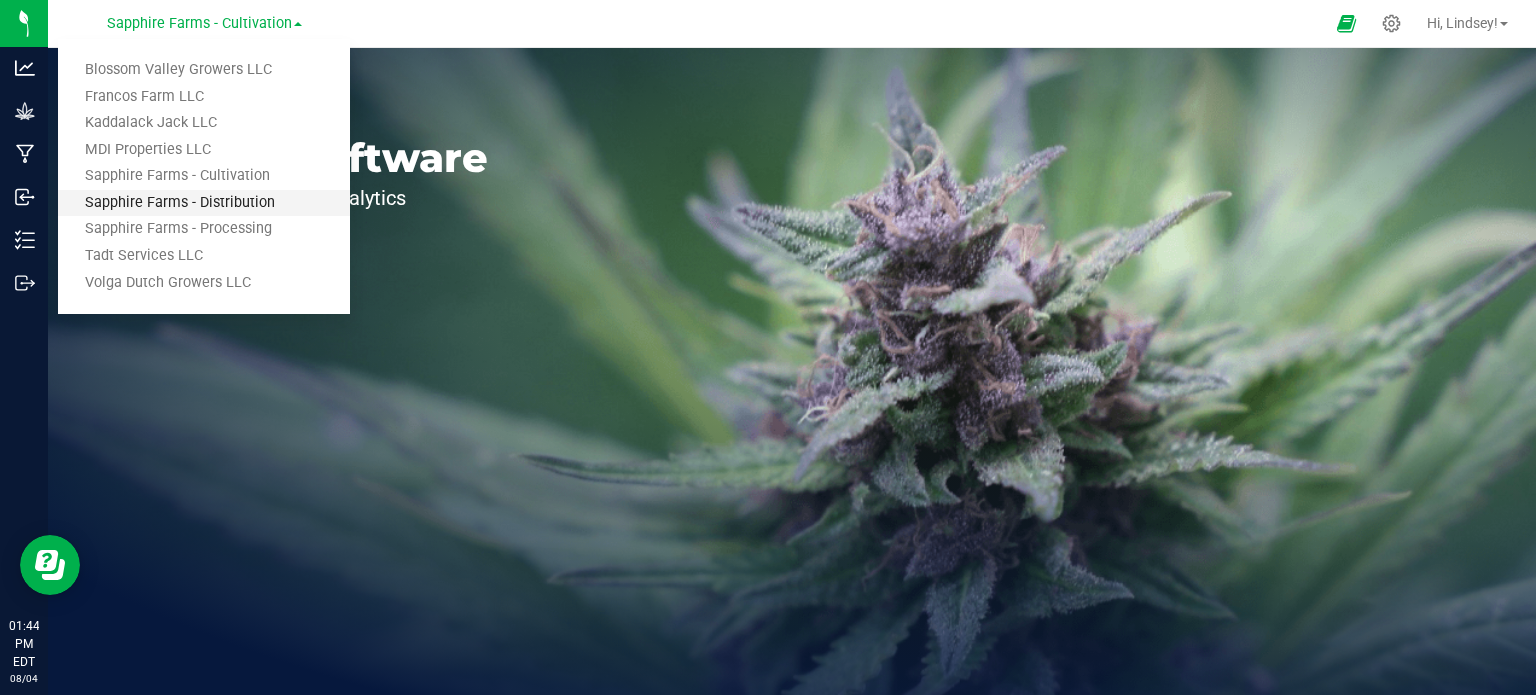 click on "Sapphire Farms - Distribution" at bounding box center [204, 203] 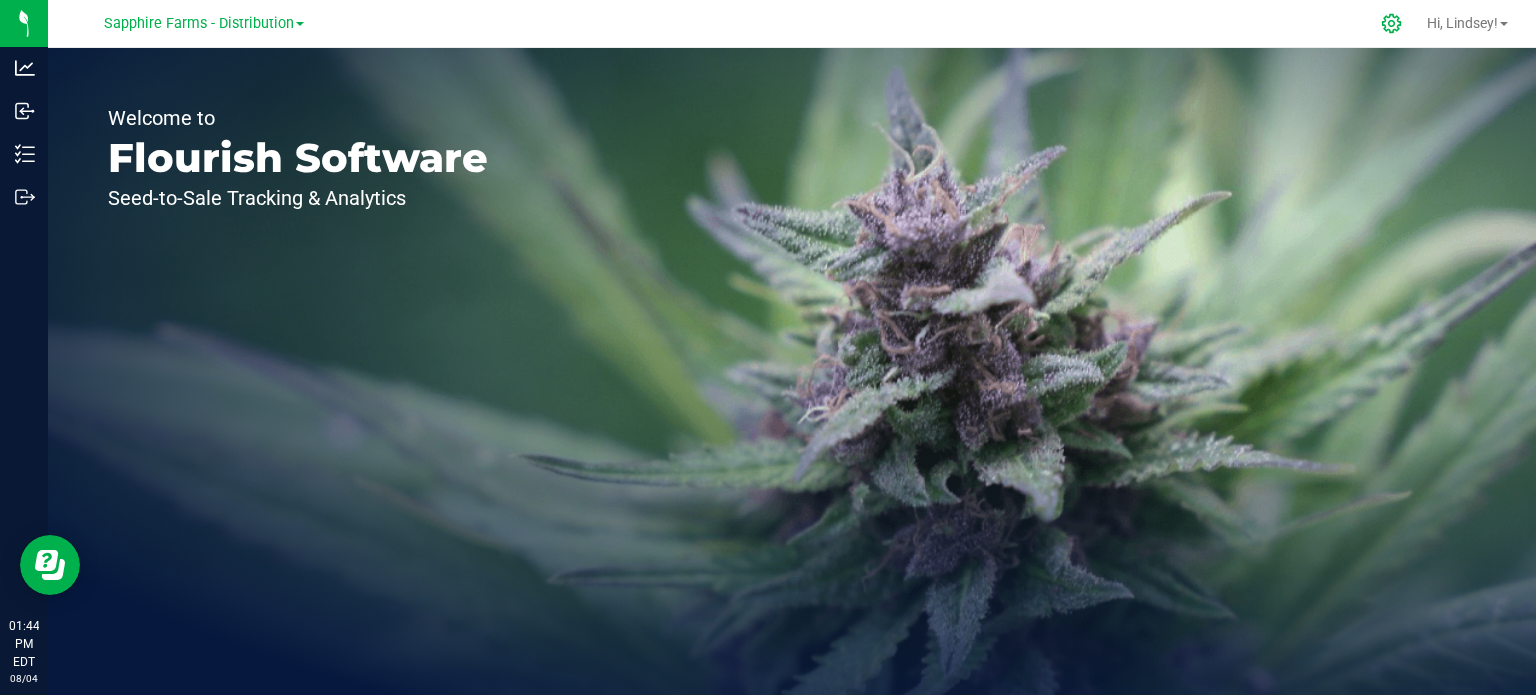 click 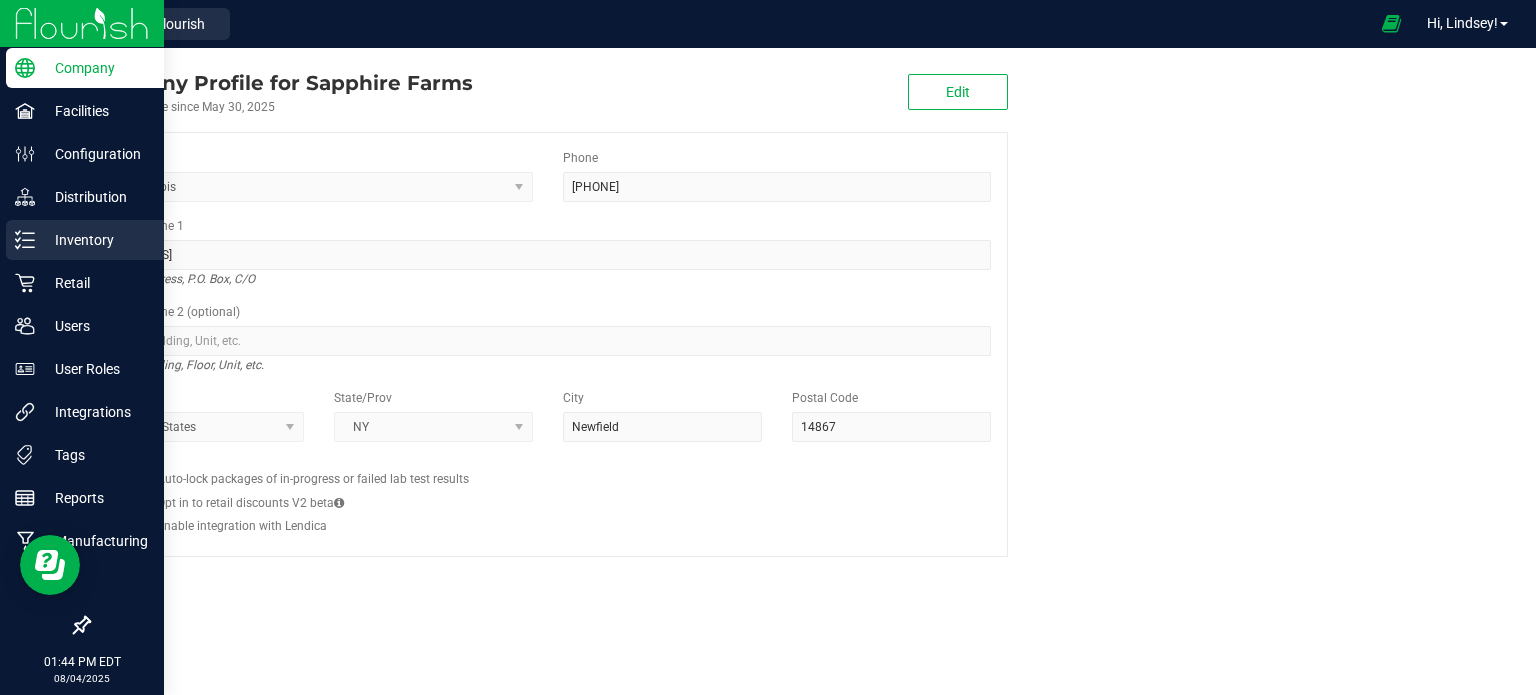 click 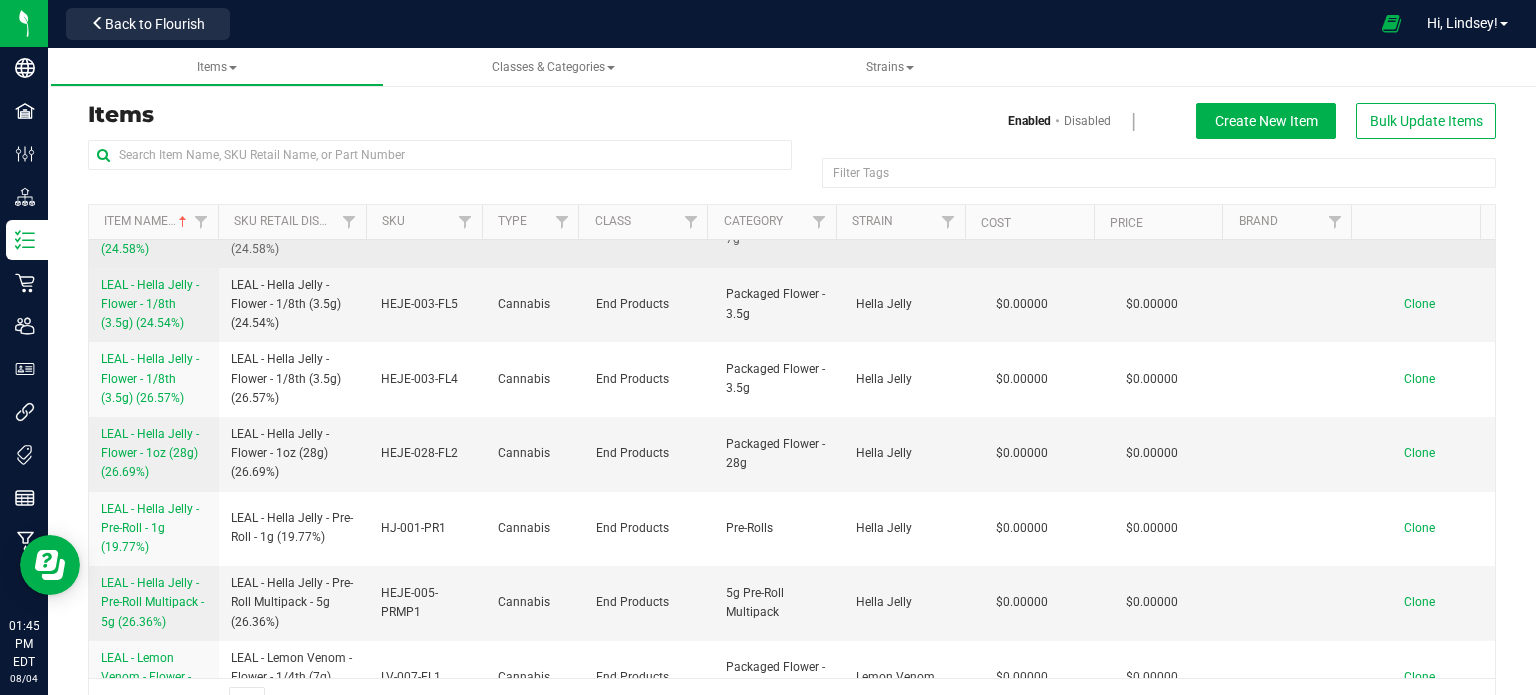 scroll, scrollTop: 5700, scrollLeft: 0, axis: vertical 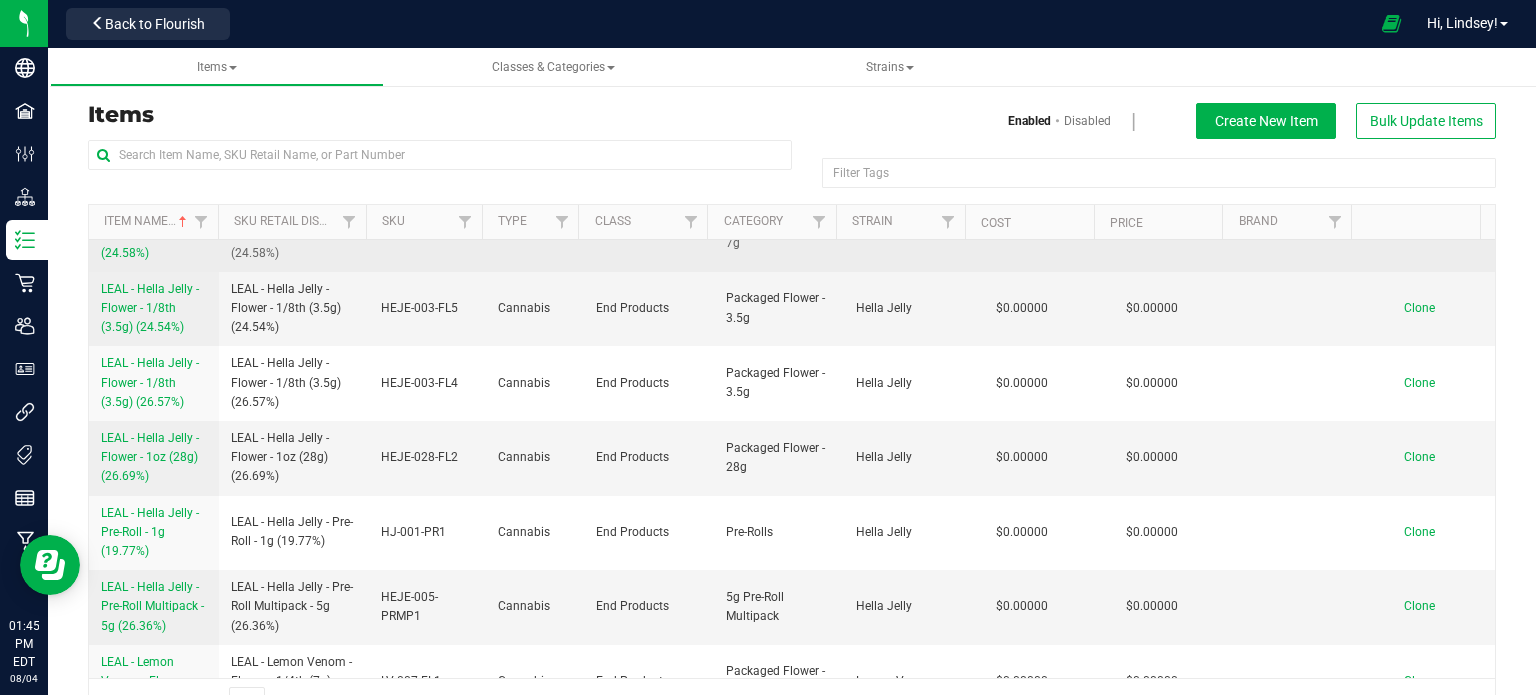 drag, startPoint x: 93, startPoint y: 344, endPoint x: 194, endPoint y: 393, distance: 112.25863 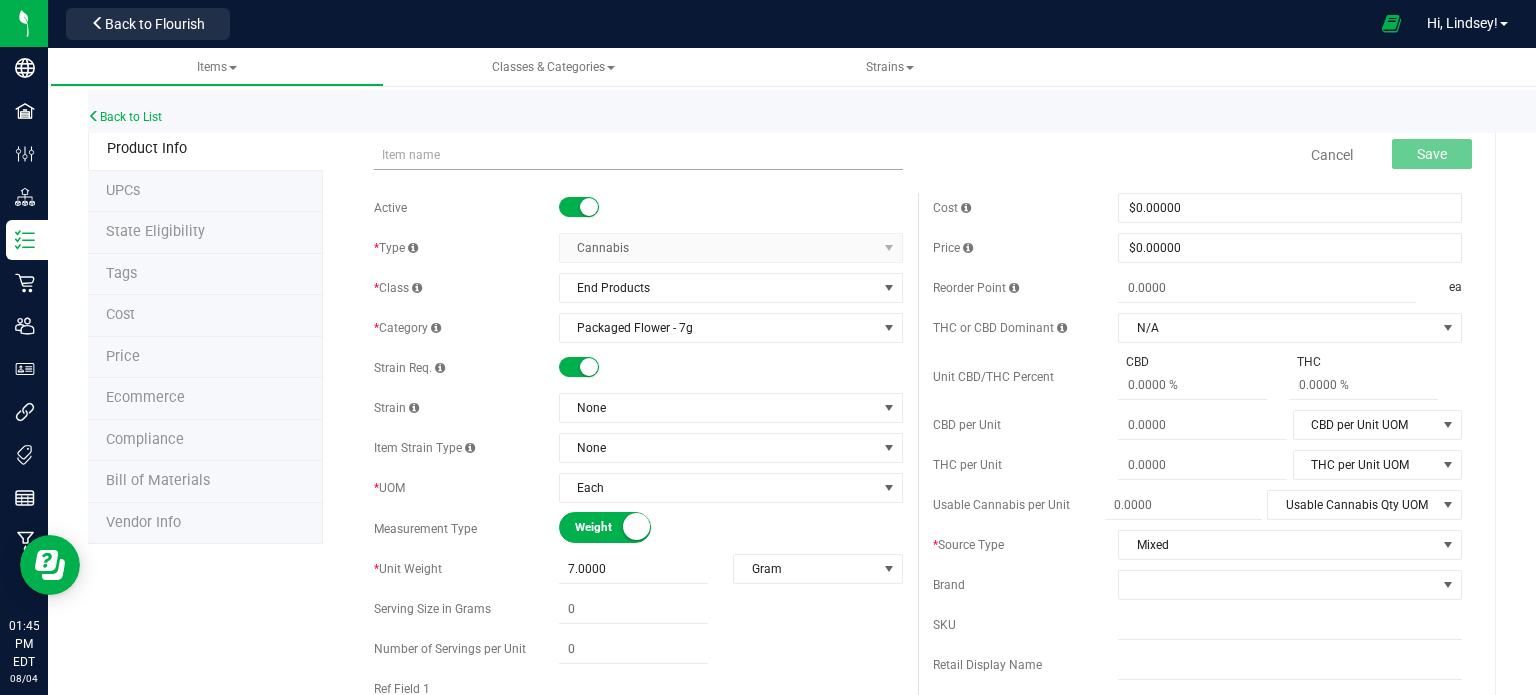 click at bounding box center [638, 155] 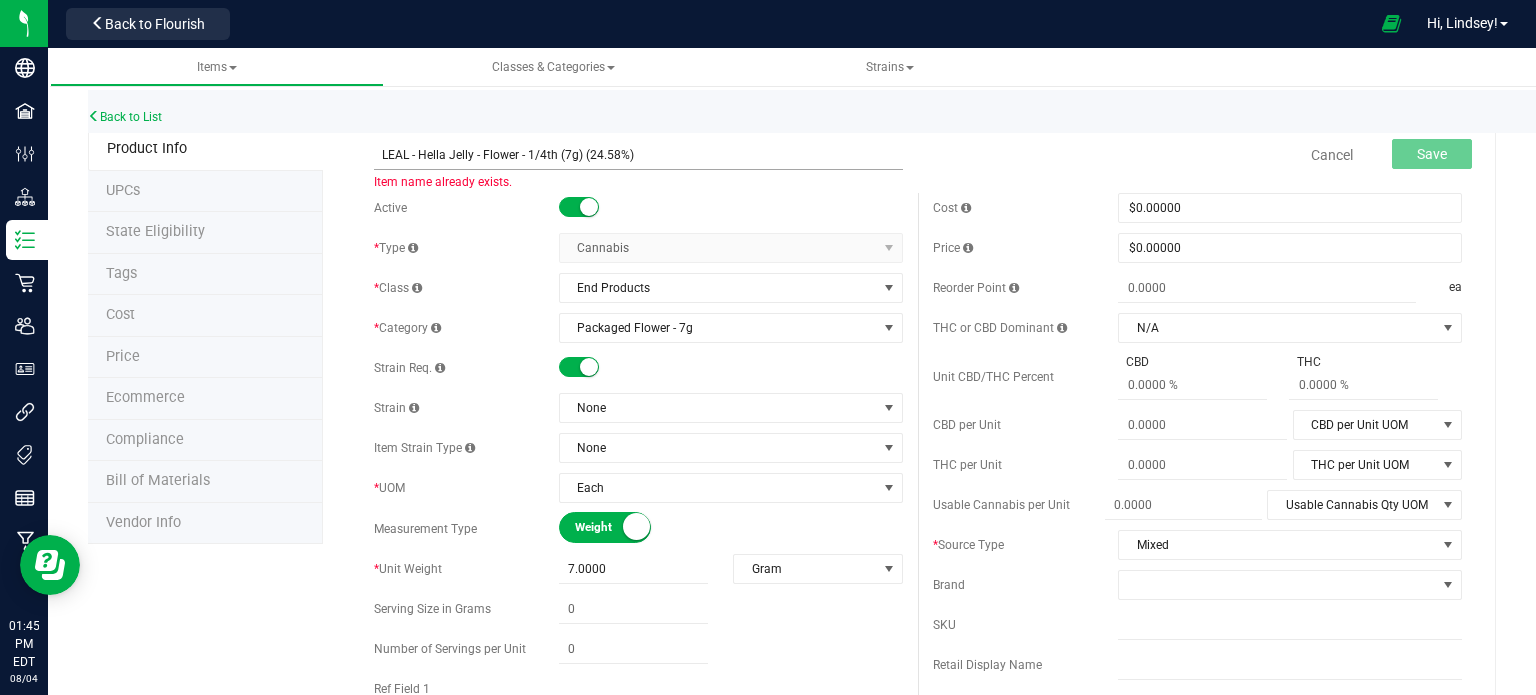 click on "LEAL - Hella Jelly - Flower - 1/4th (7g) (24.58%)" at bounding box center (638, 155) 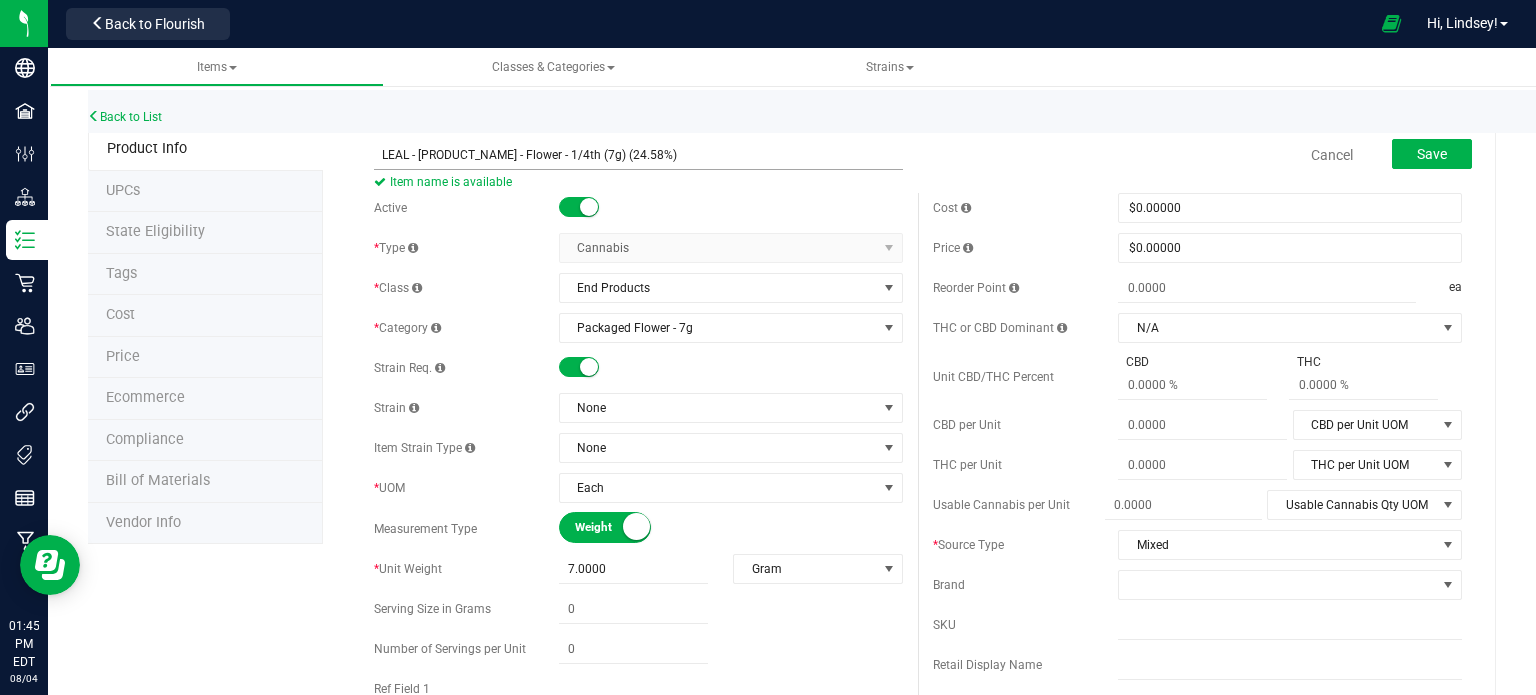 click on "LEAL - Thin Mint GSC - Flower - 1/4th (7g) (24.58%)" at bounding box center (638, 155) 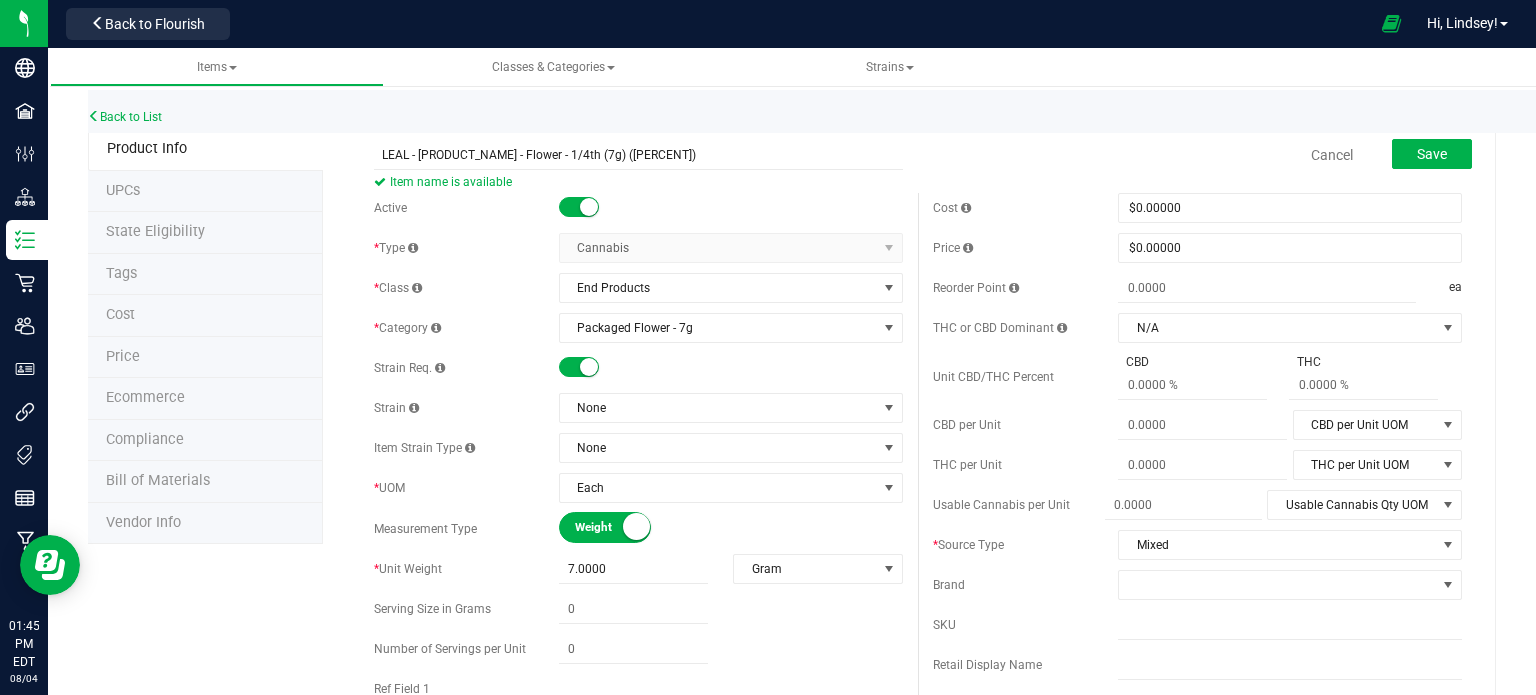 type on "LEAL - Thin Mint GSC - Flower - 1/4th (7g) (32.31%)" 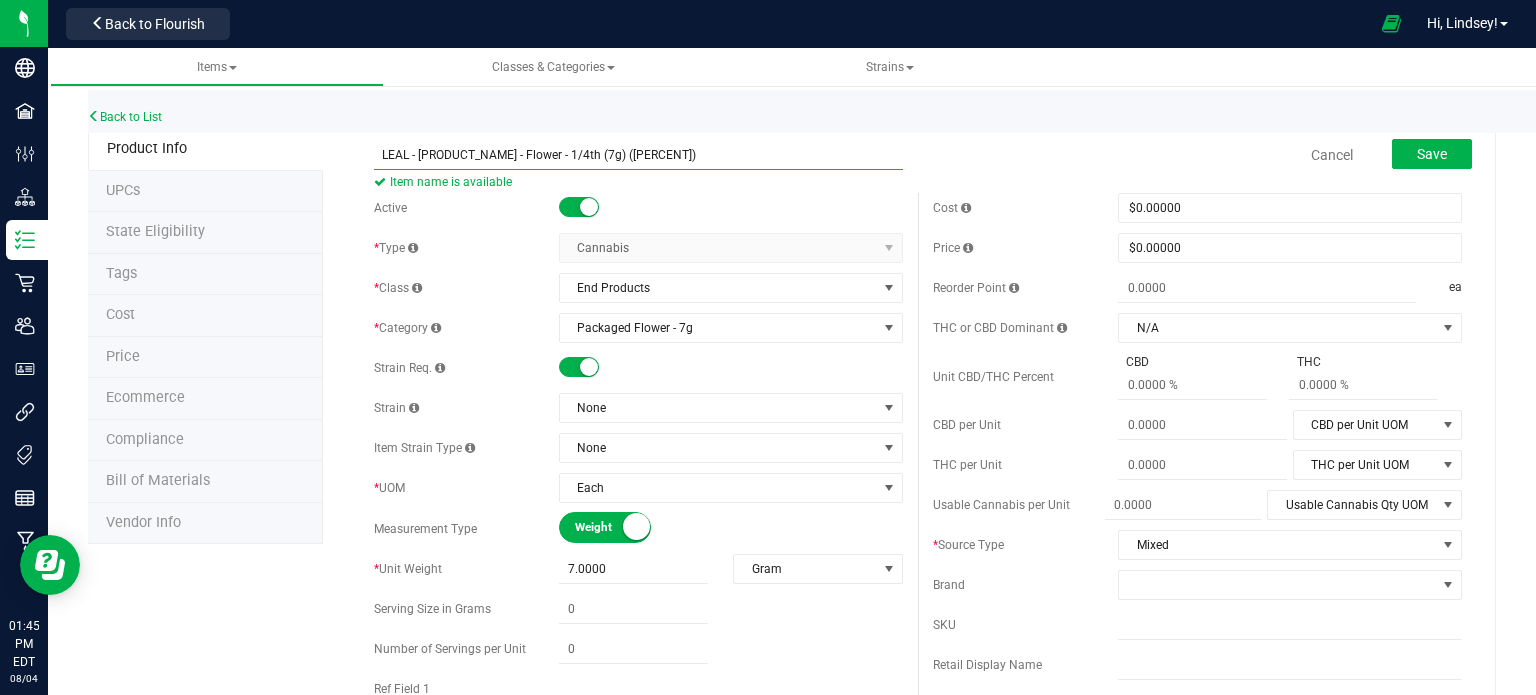 drag, startPoint x: 683, startPoint y: 151, endPoint x: 326, endPoint y: 130, distance: 357.61713 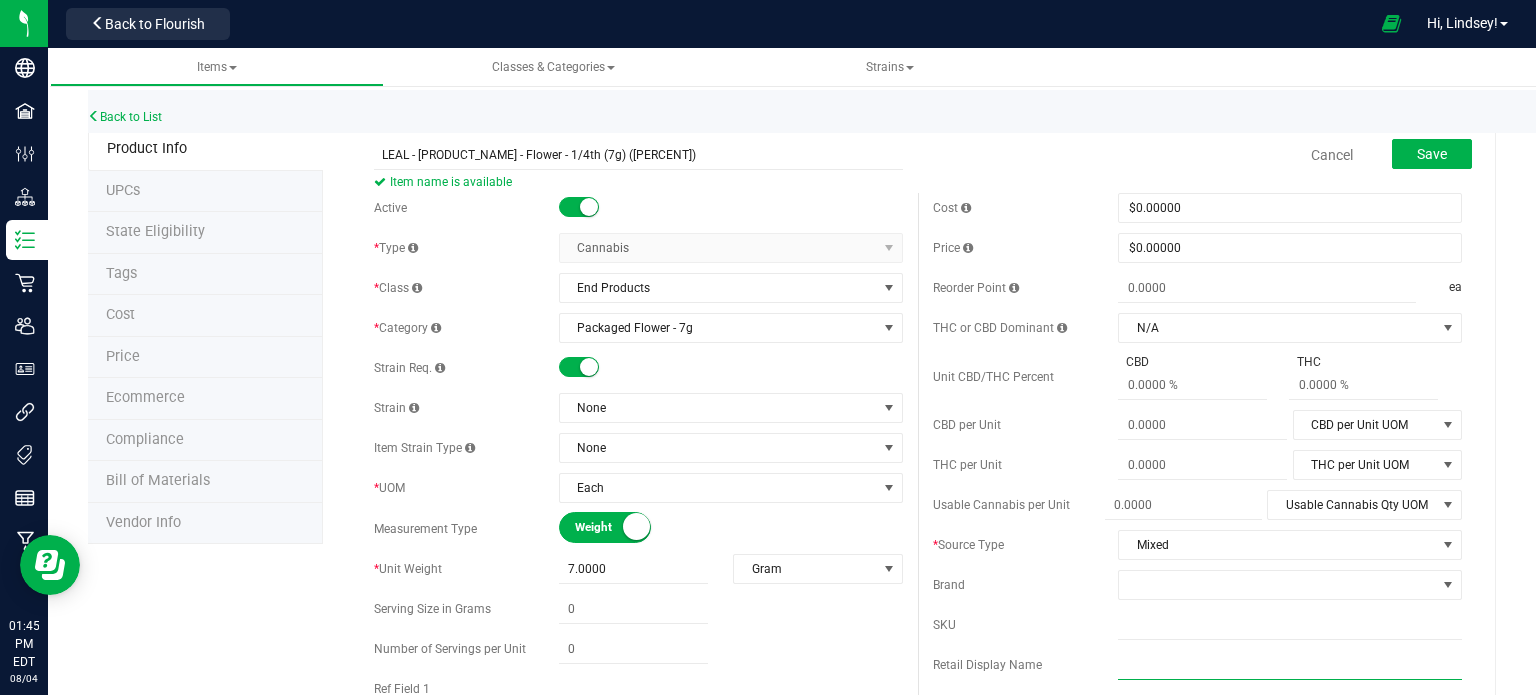 click at bounding box center (1290, 665) 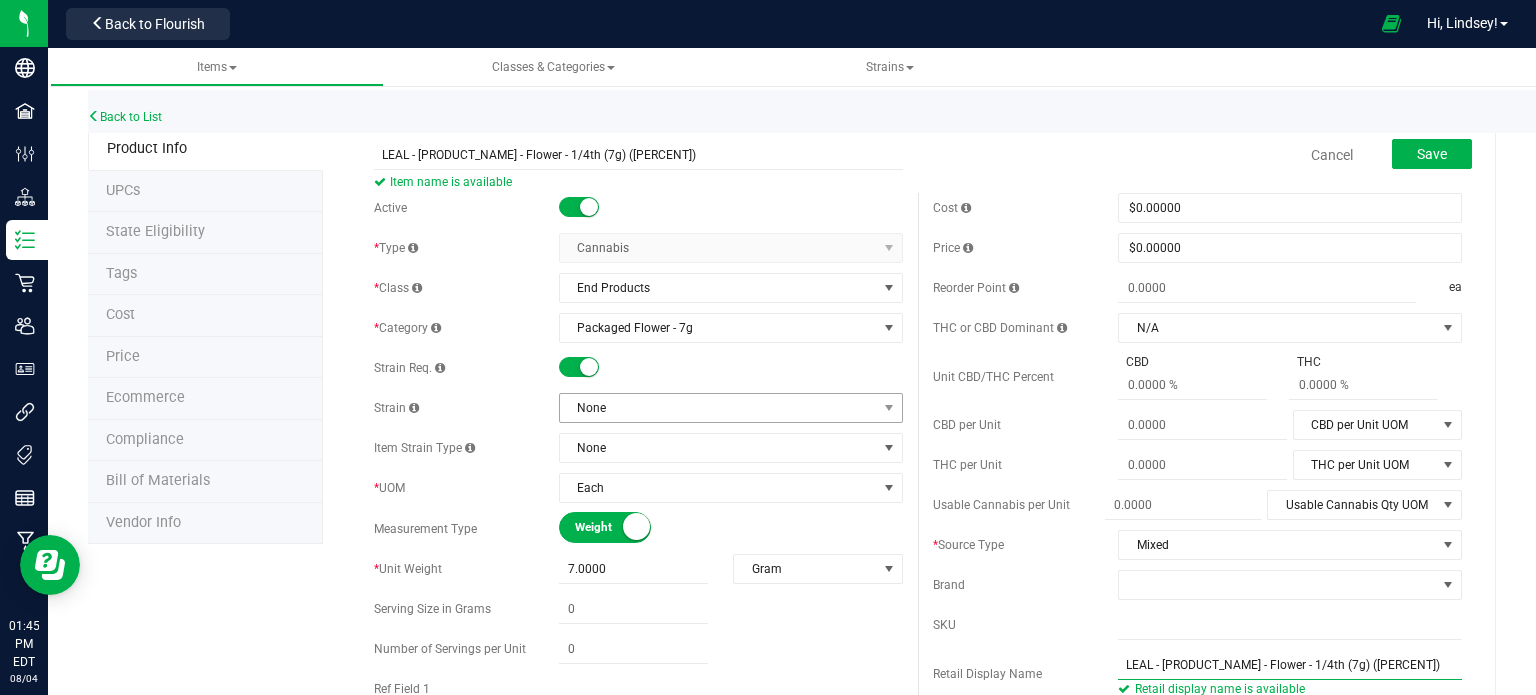 type on "LEAL - Thin Mint GSC - Flower - 1/4th (7g) (32.31%)" 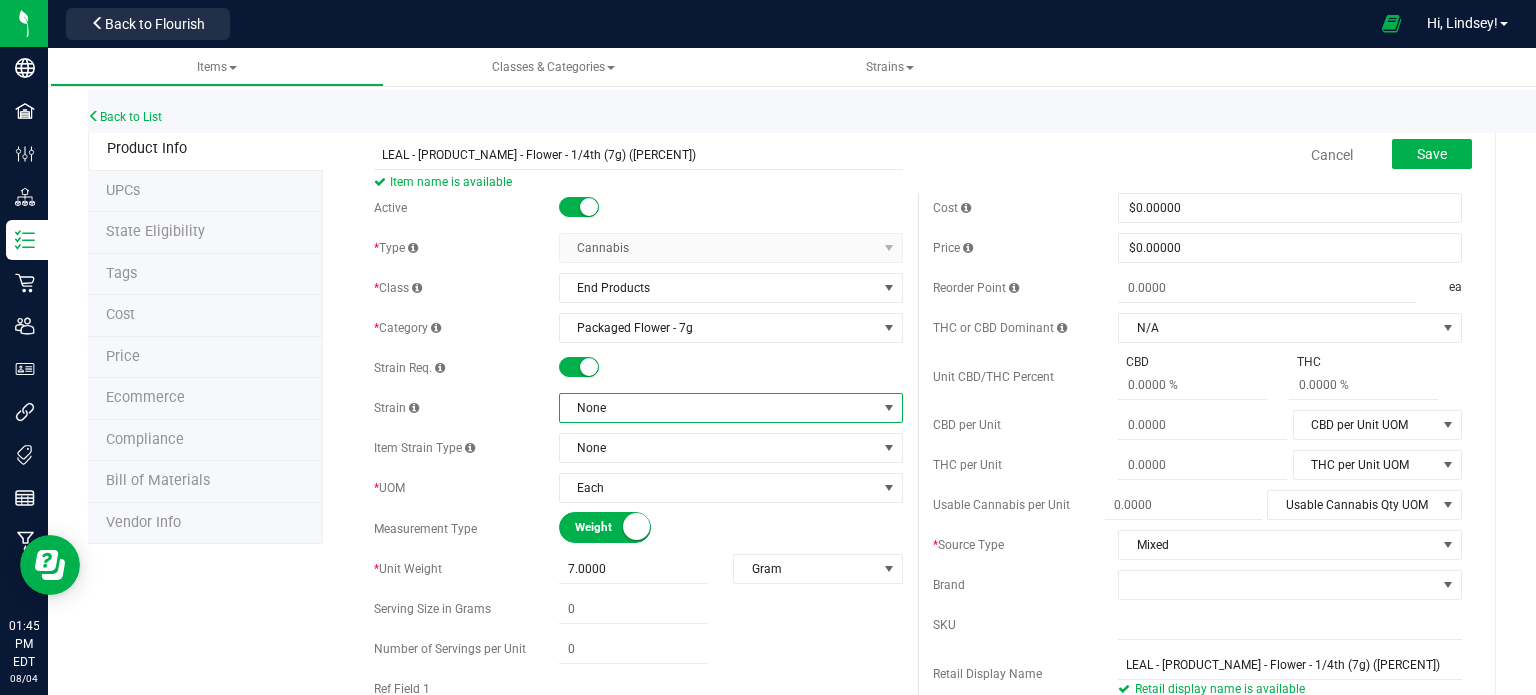 click on "None" at bounding box center [718, 408] 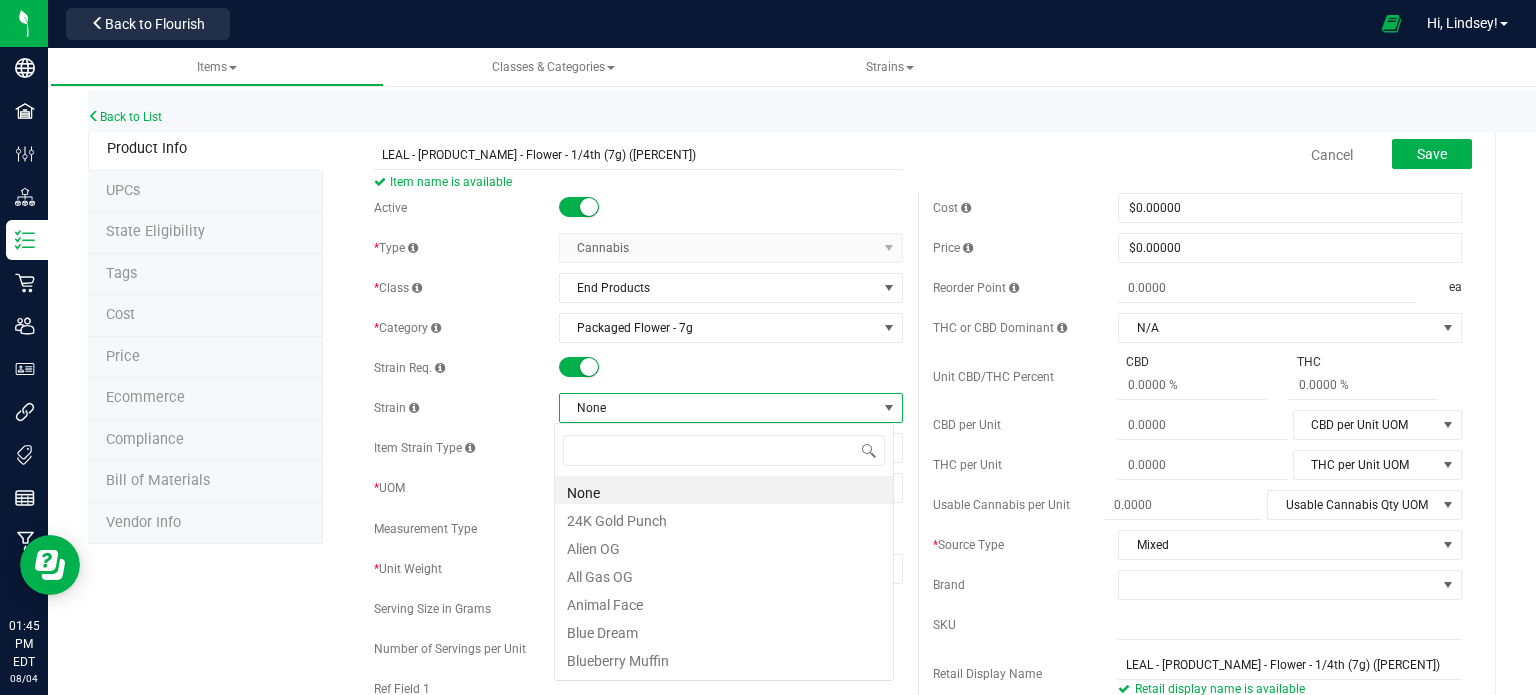 scroll, scrollTop: 99970, scrollLeft: 99660, axis: both 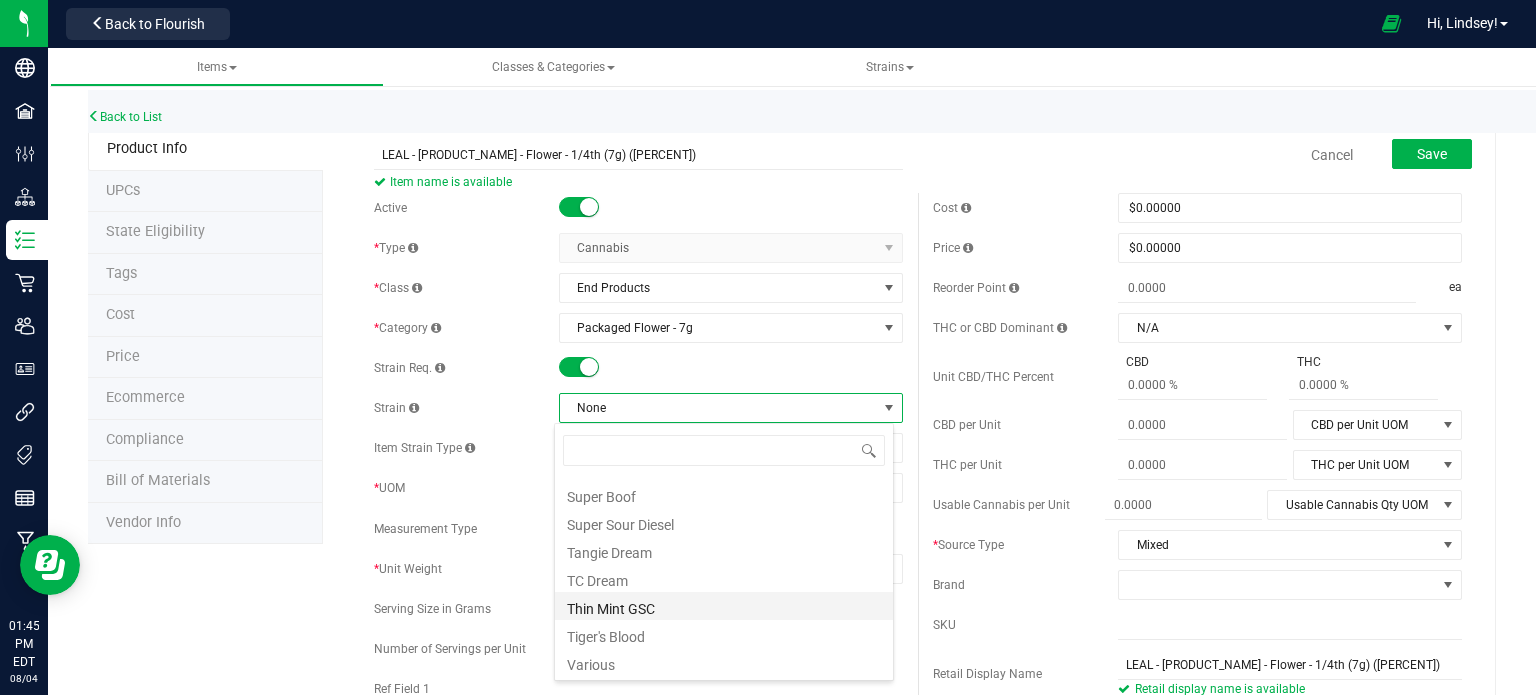 click on "Thin Mint GSC" at bounding box center (724, 606) 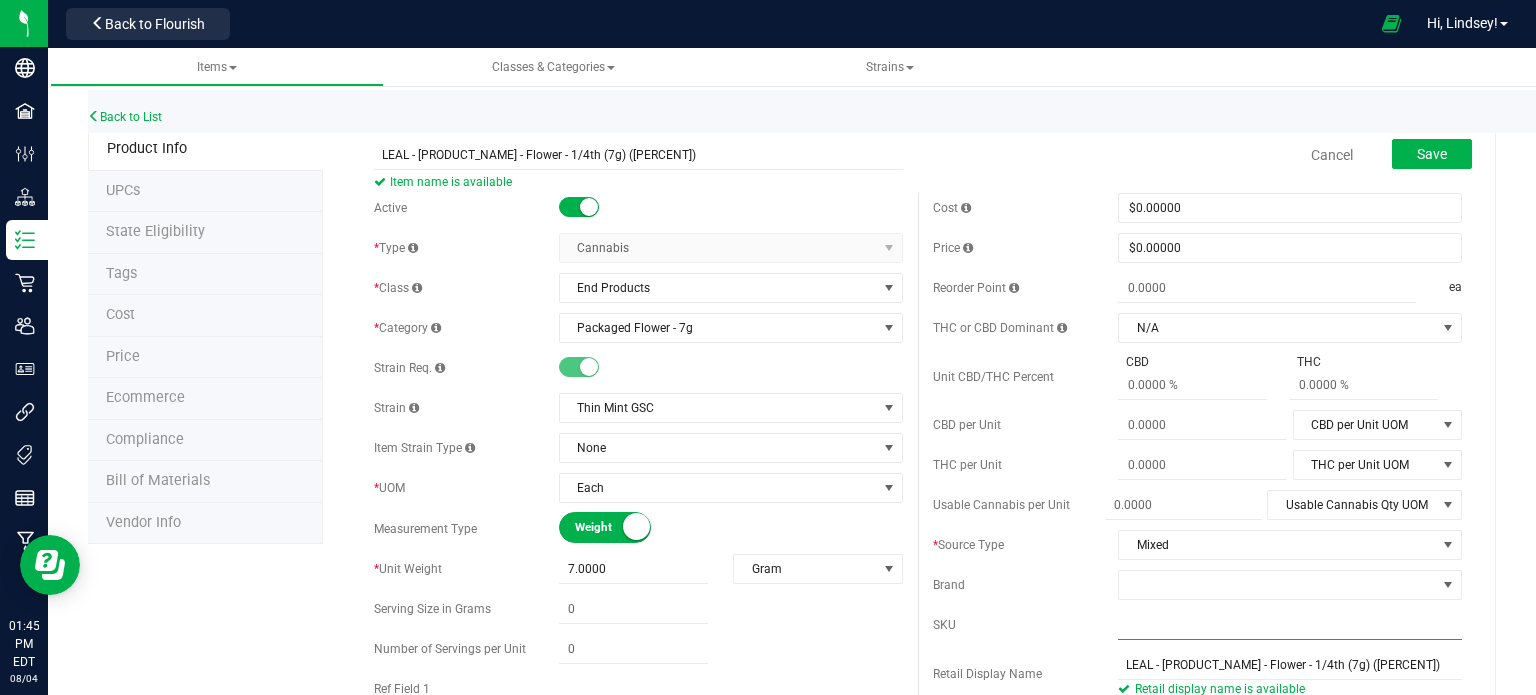 click at bounding box center (1290, 625) 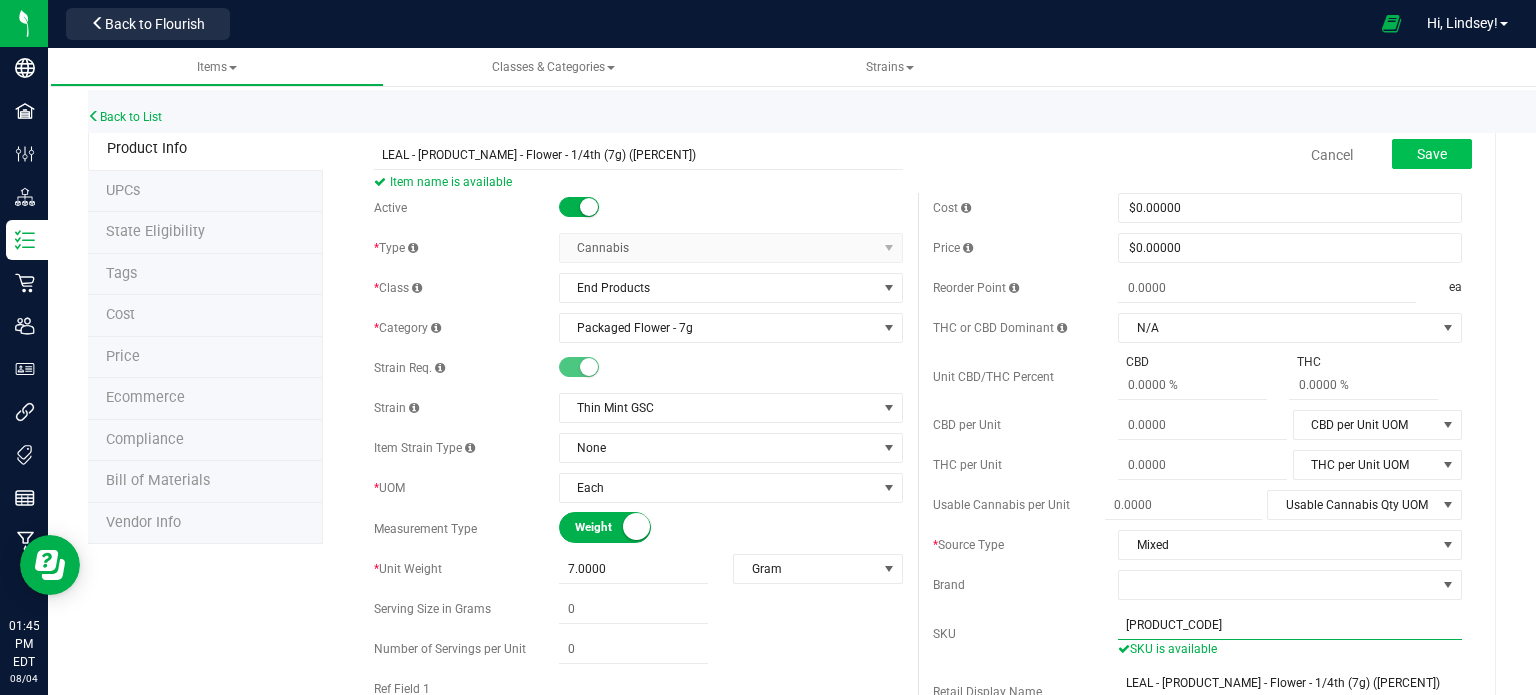 type on "THMI-007-FL1" 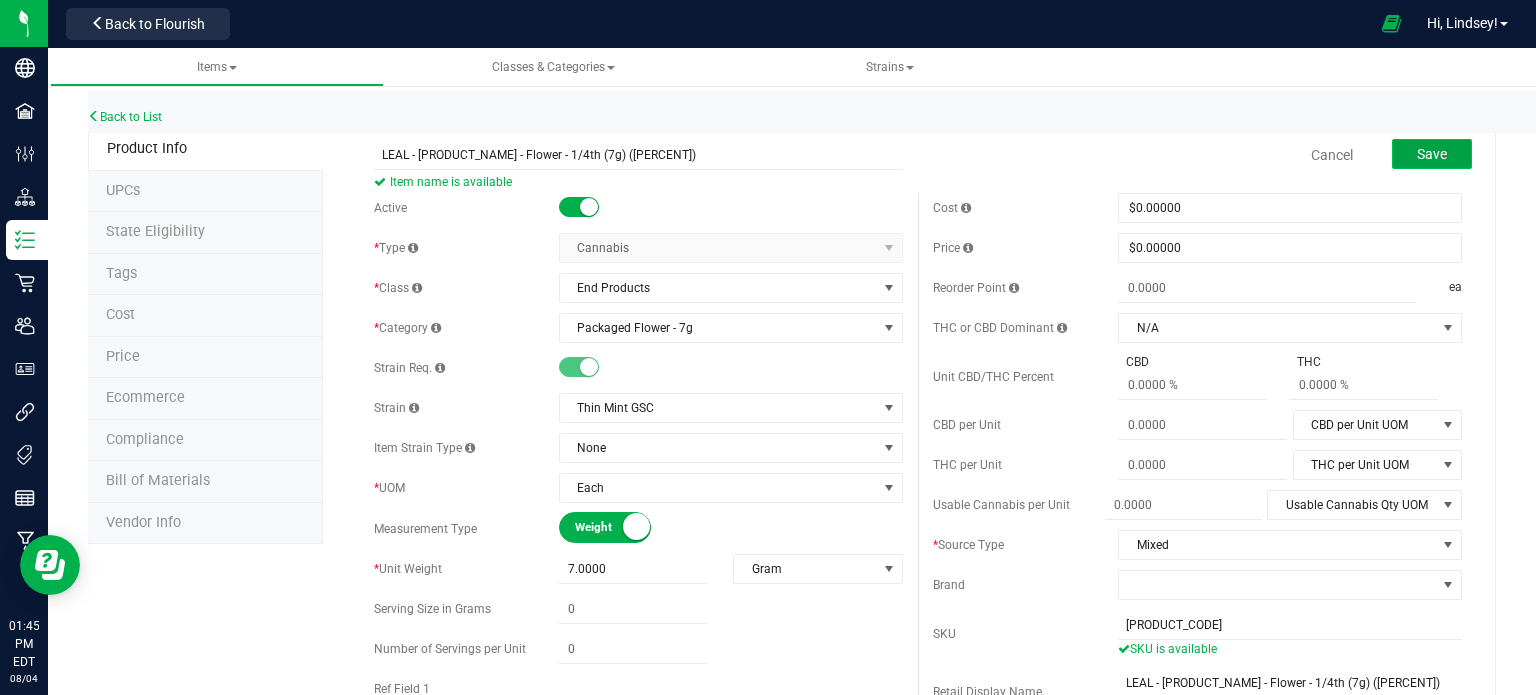 click on "Save" at bounding box center (1432, 154) 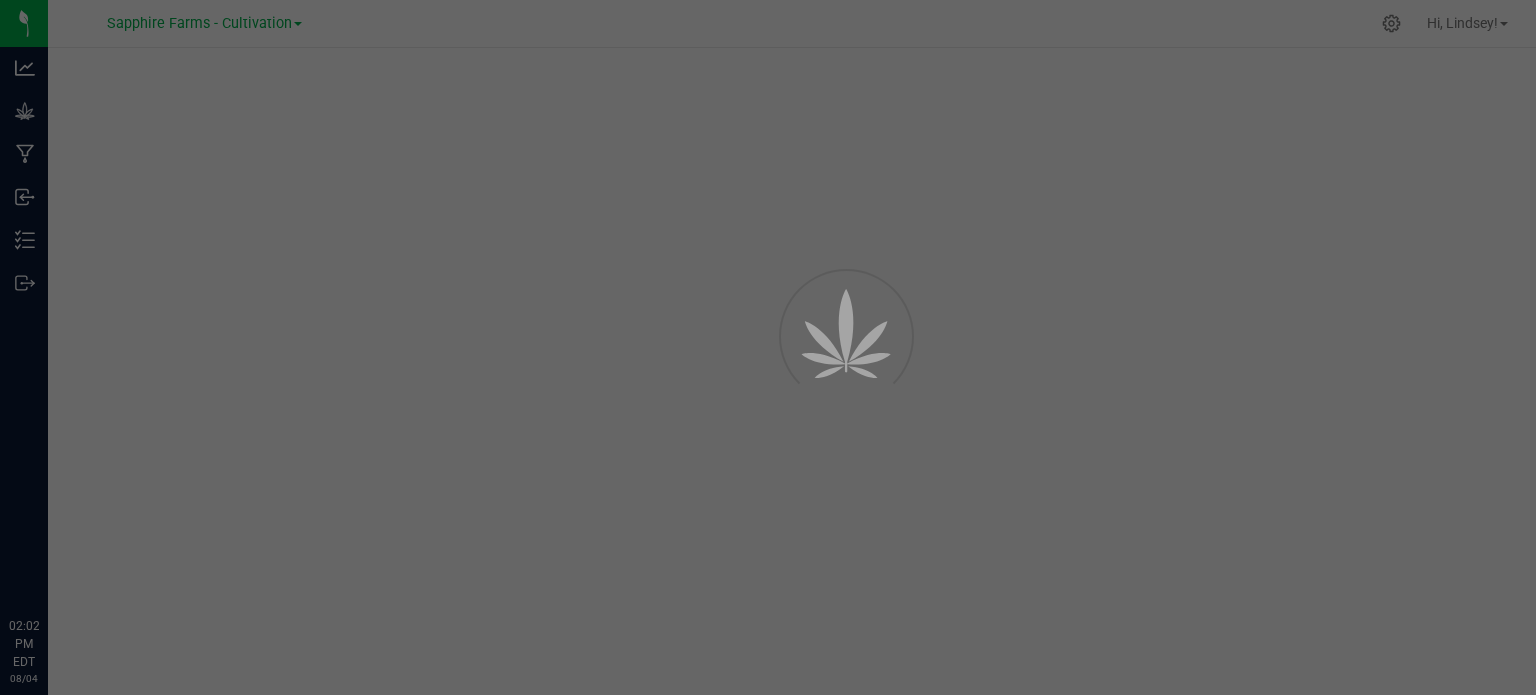 scroll, scrollTop: 0, scrollLeft: 0, axis: both 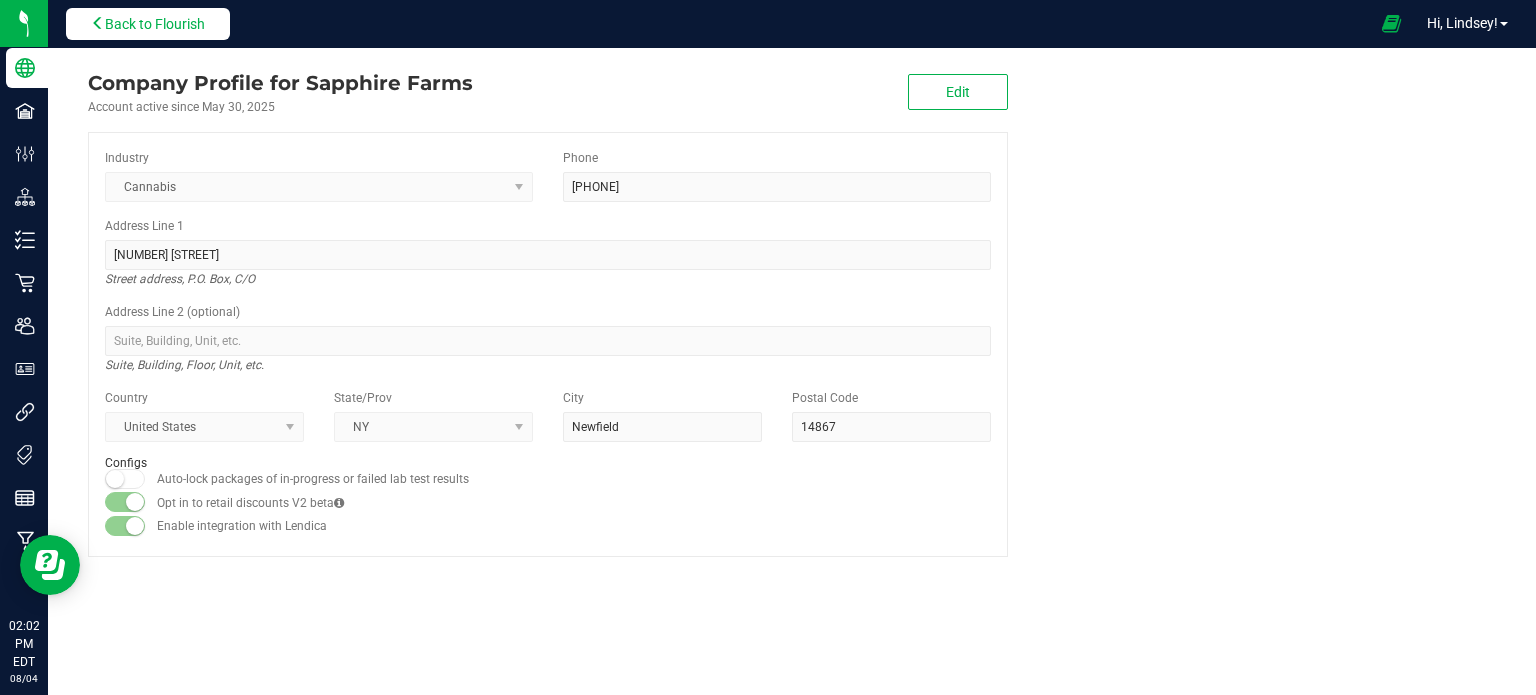 click on "Back to Flourish" at bounding box center [155, 24] 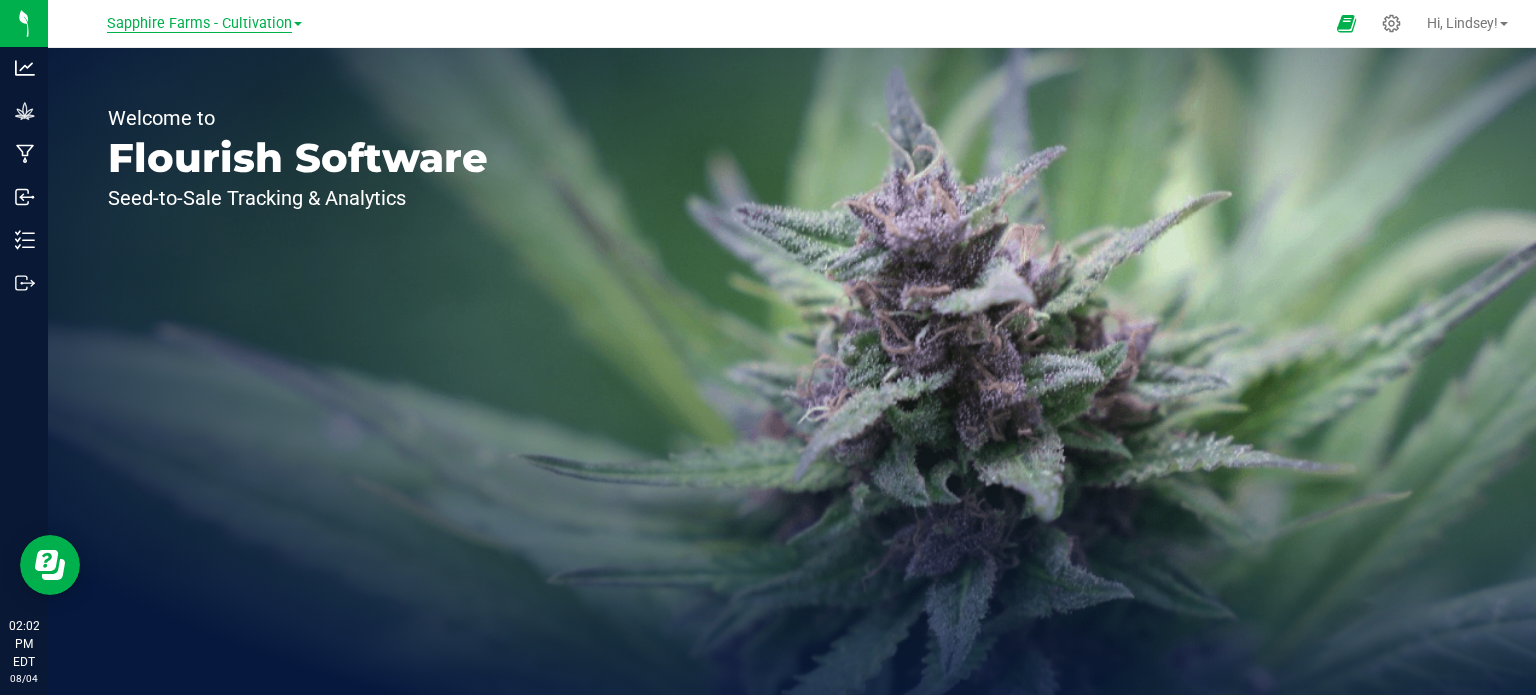 click on "Sapphire Farms - Cultivation" at bounding box center (199, 24) 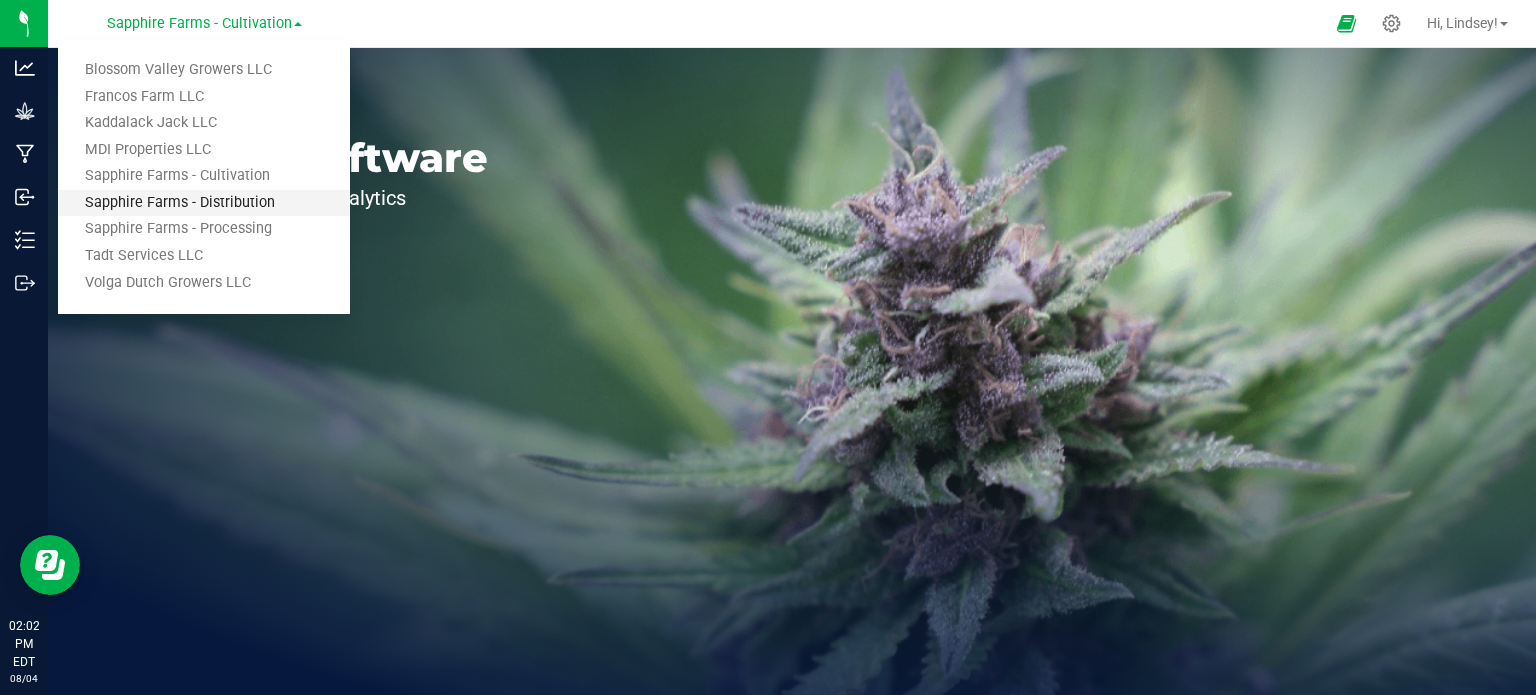 click on "Sapphire Farms - Distribution" at bounding box center (204, 203) 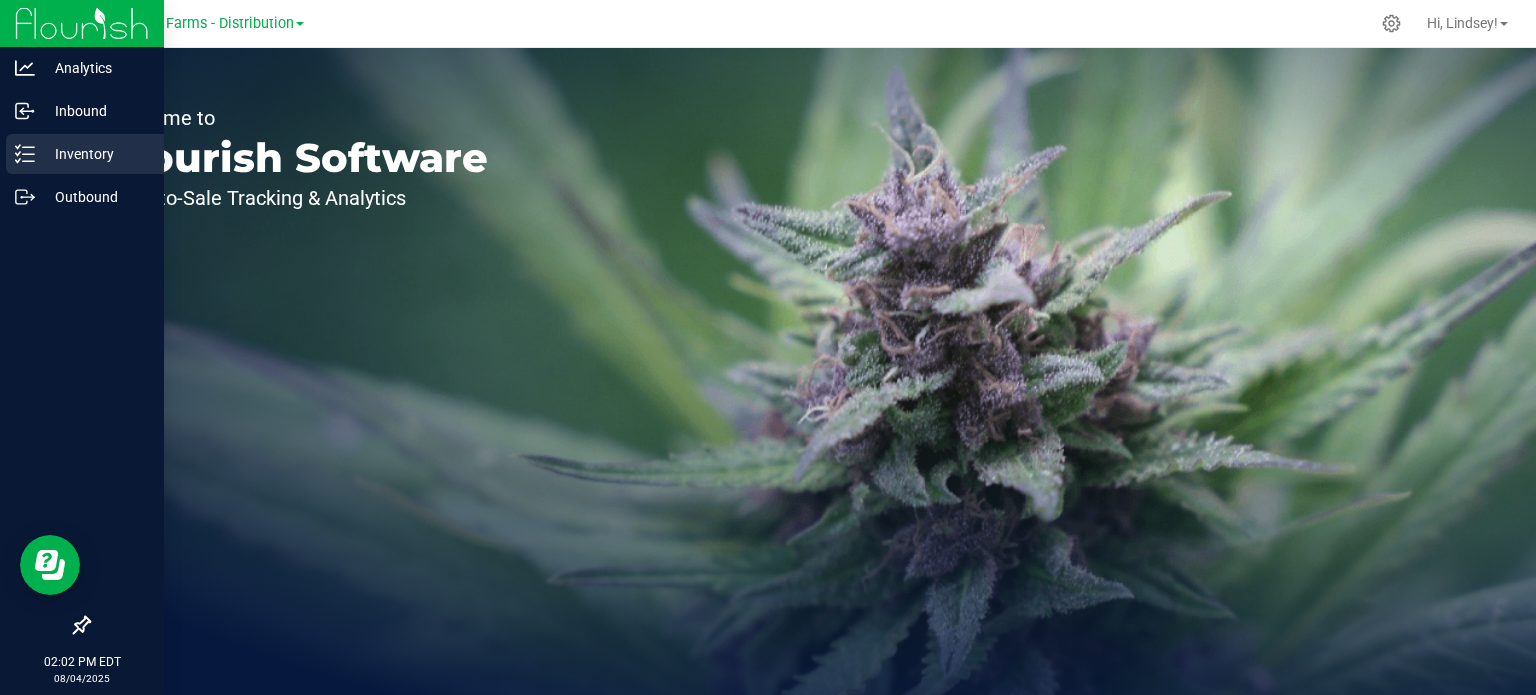 click on "Inventory" at bounding box center (95, 154) 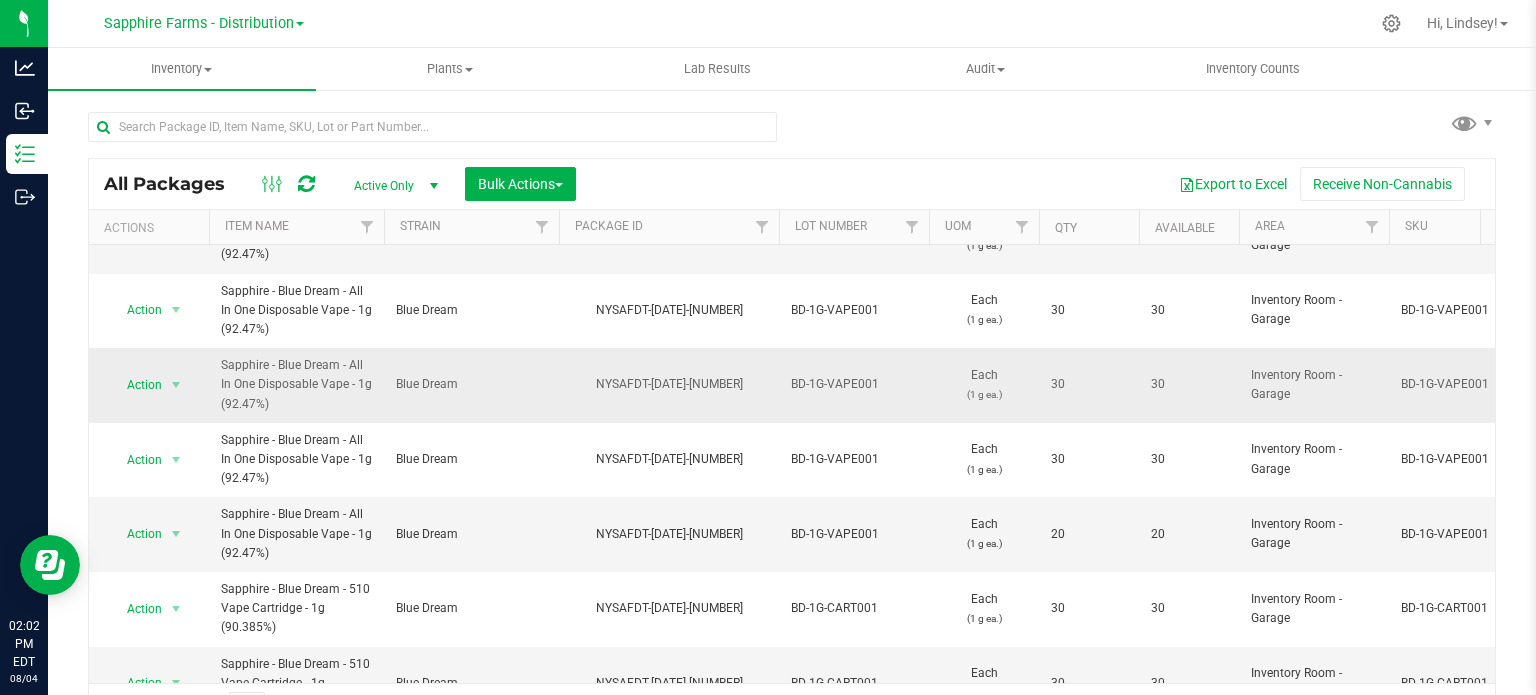scroll, scrollTop: 1064, scrollLeft: 0, axis: vertical 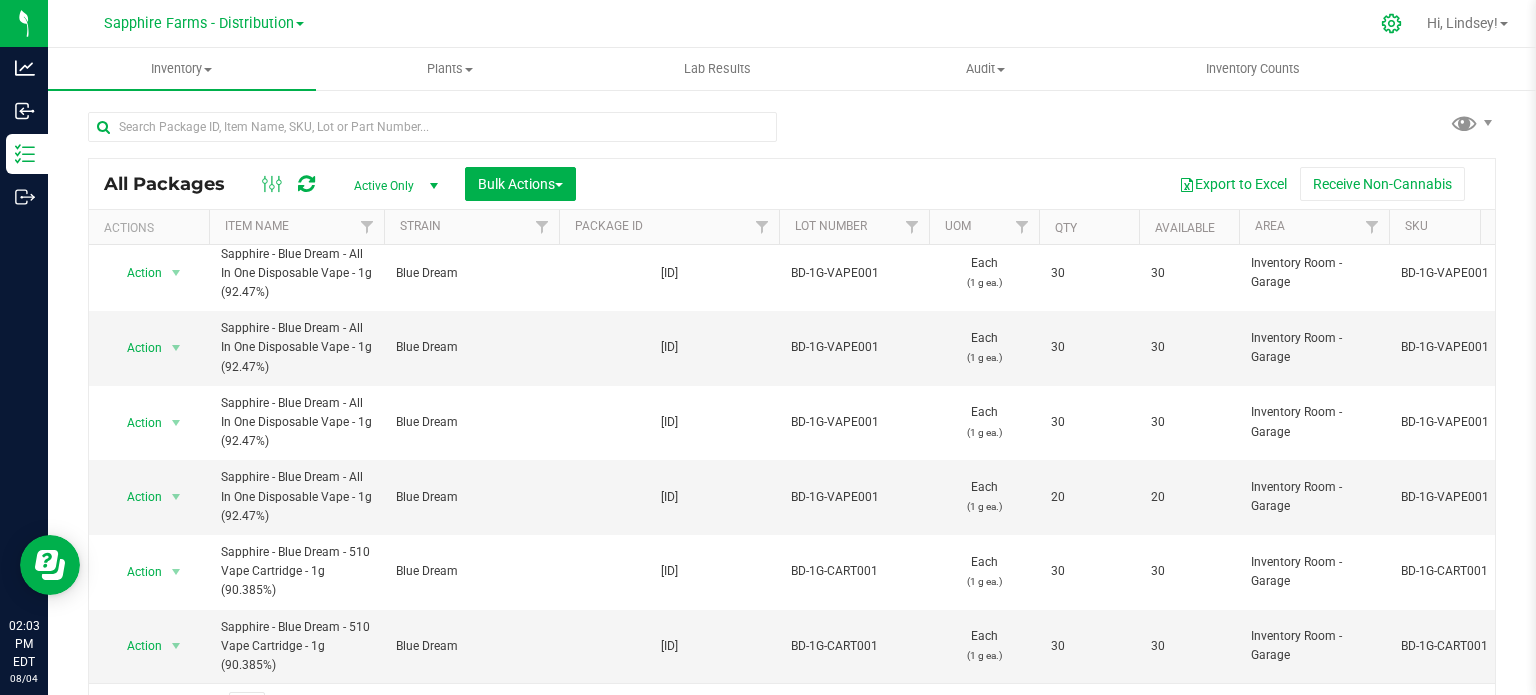 click 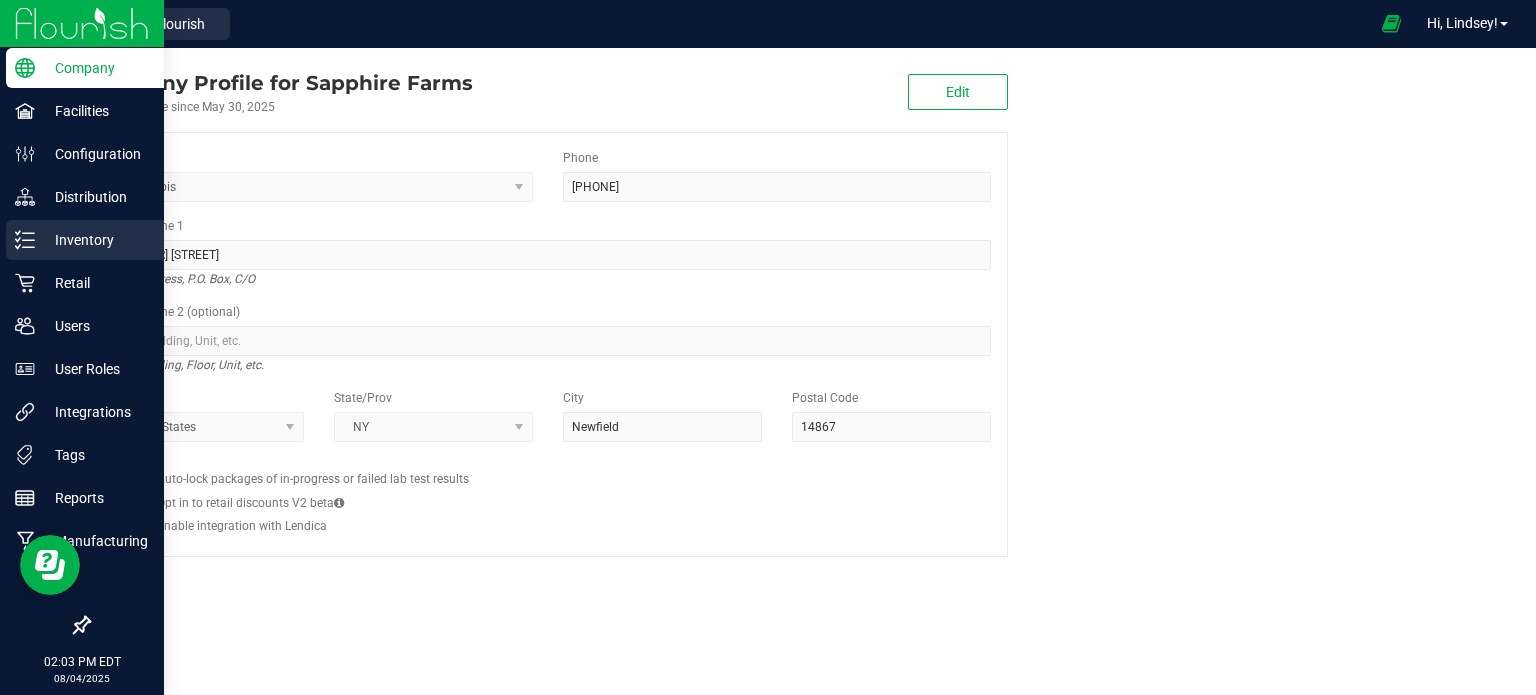 click on "Inventory" at bounding box center [95, 240] 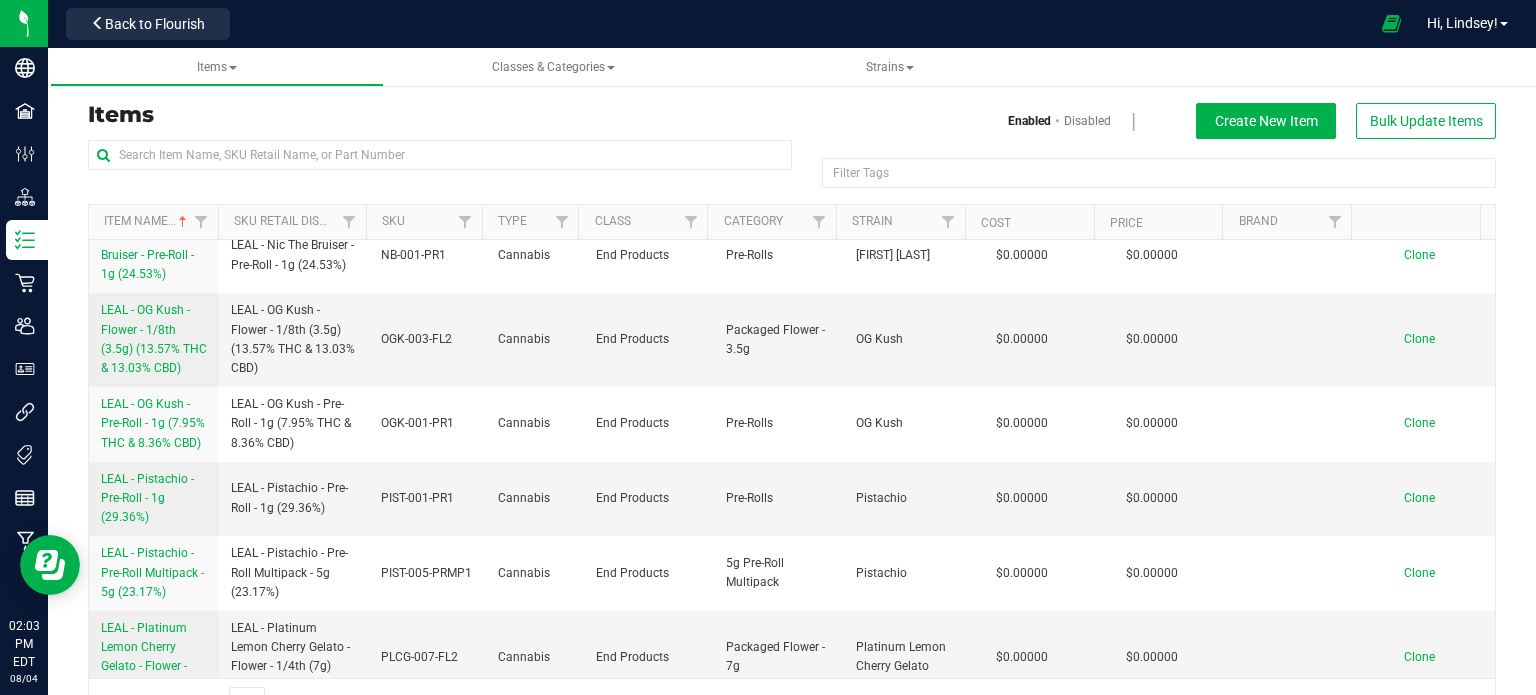 scroll, scrollTop: 6847, scrollLeft: 0, axis: vertical 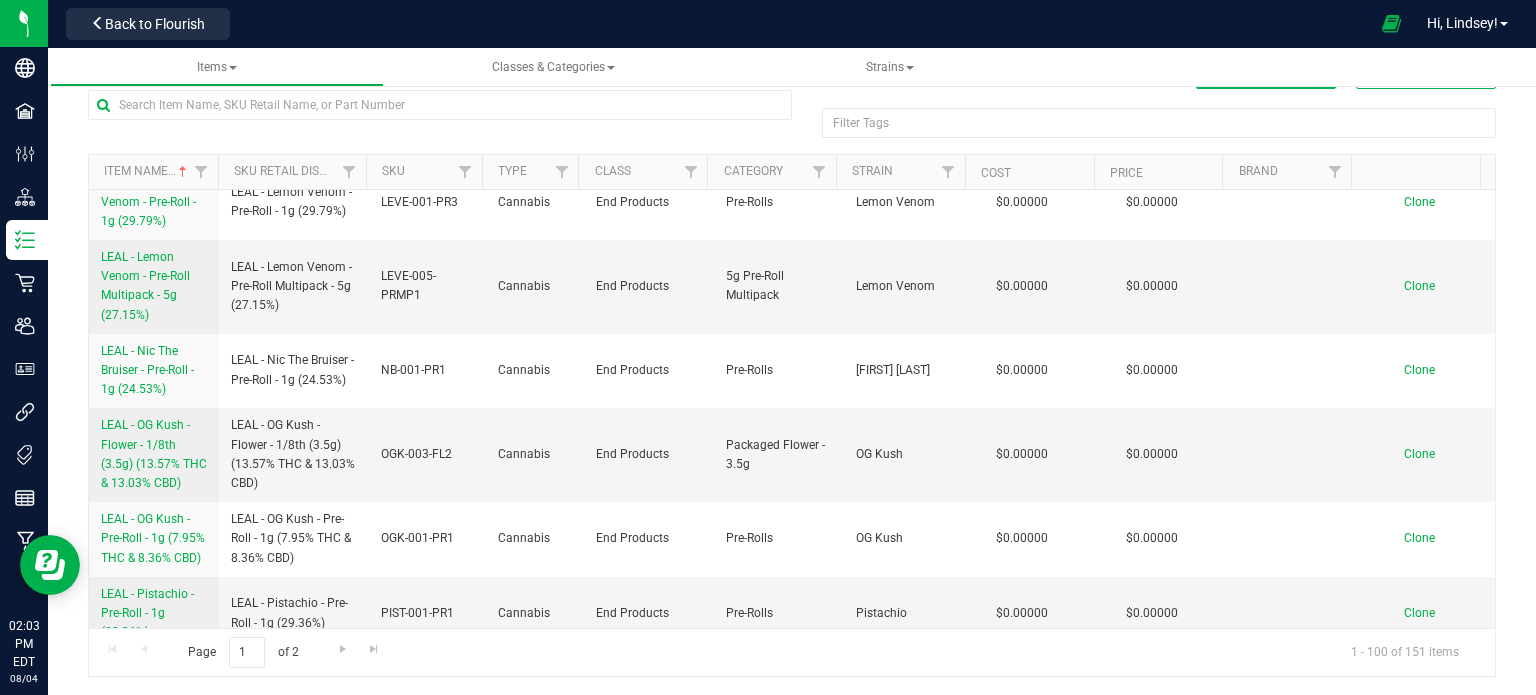 drag, startPoint x: 97, startPoint y: 275, endPoint x: 192, endPoint y: 333, distance: 111.305885 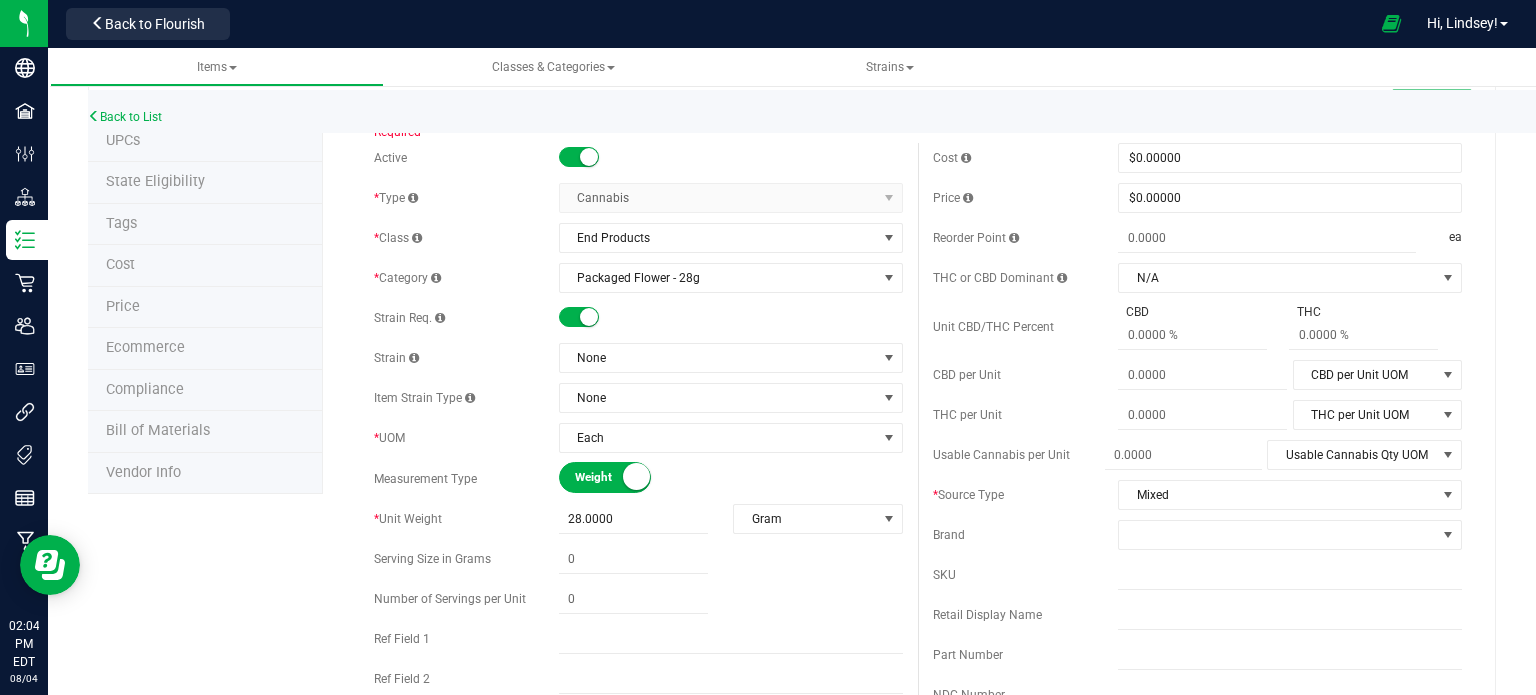 click on "Back to List" at bounding box center [856, 111] 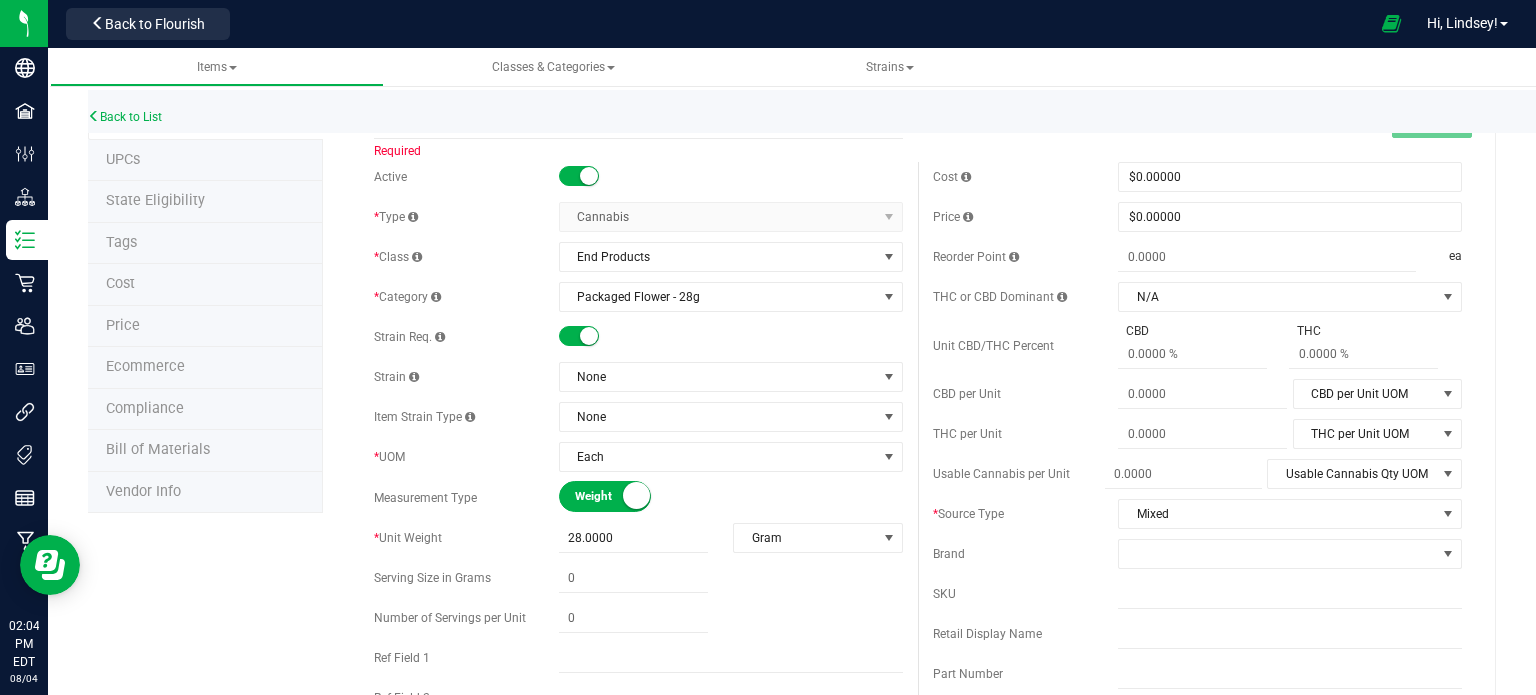 scroll, scrollTop: 0, scrollLeft: 0, axis: both 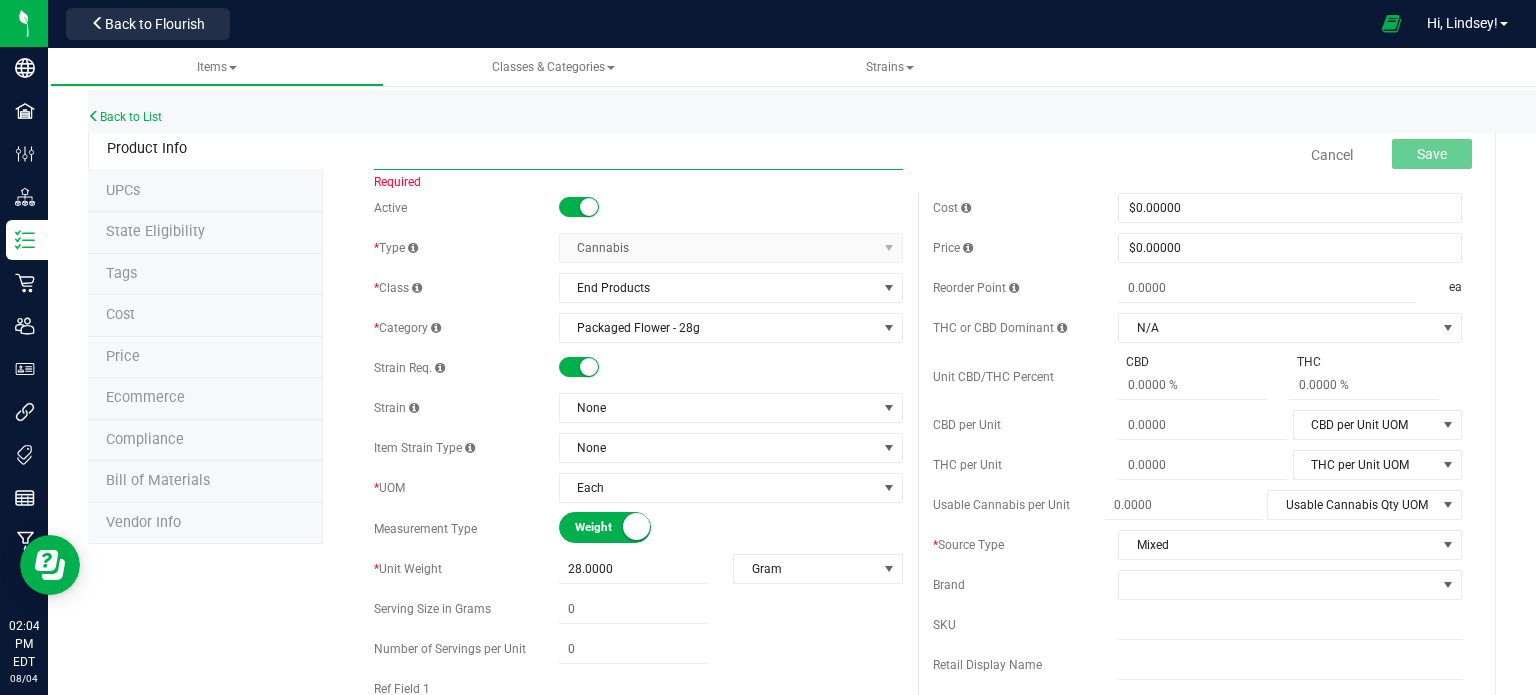 click at bounding box center (638, 155) 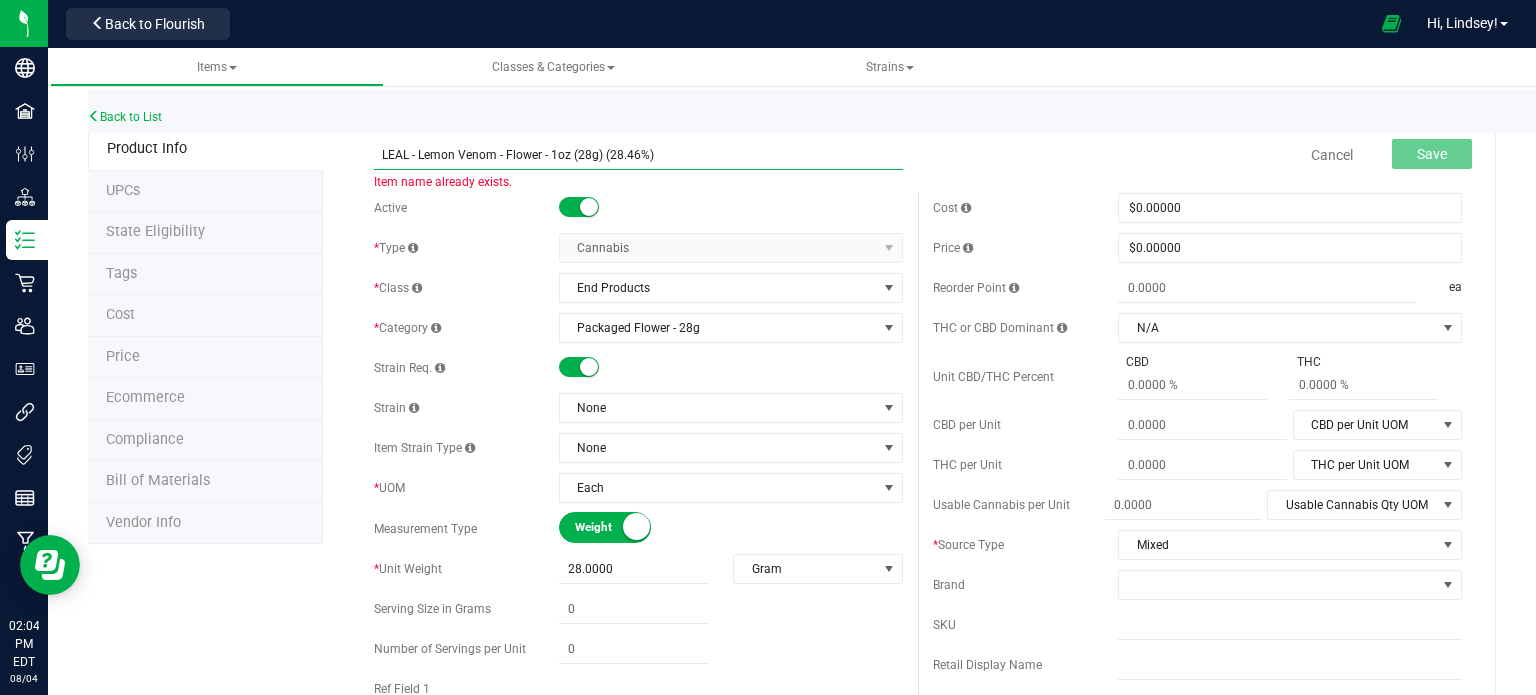 click on "LEAL - Lemon Venom - Flower - 1oz (28g) (28.46%)" at bounding box center (638, 155) 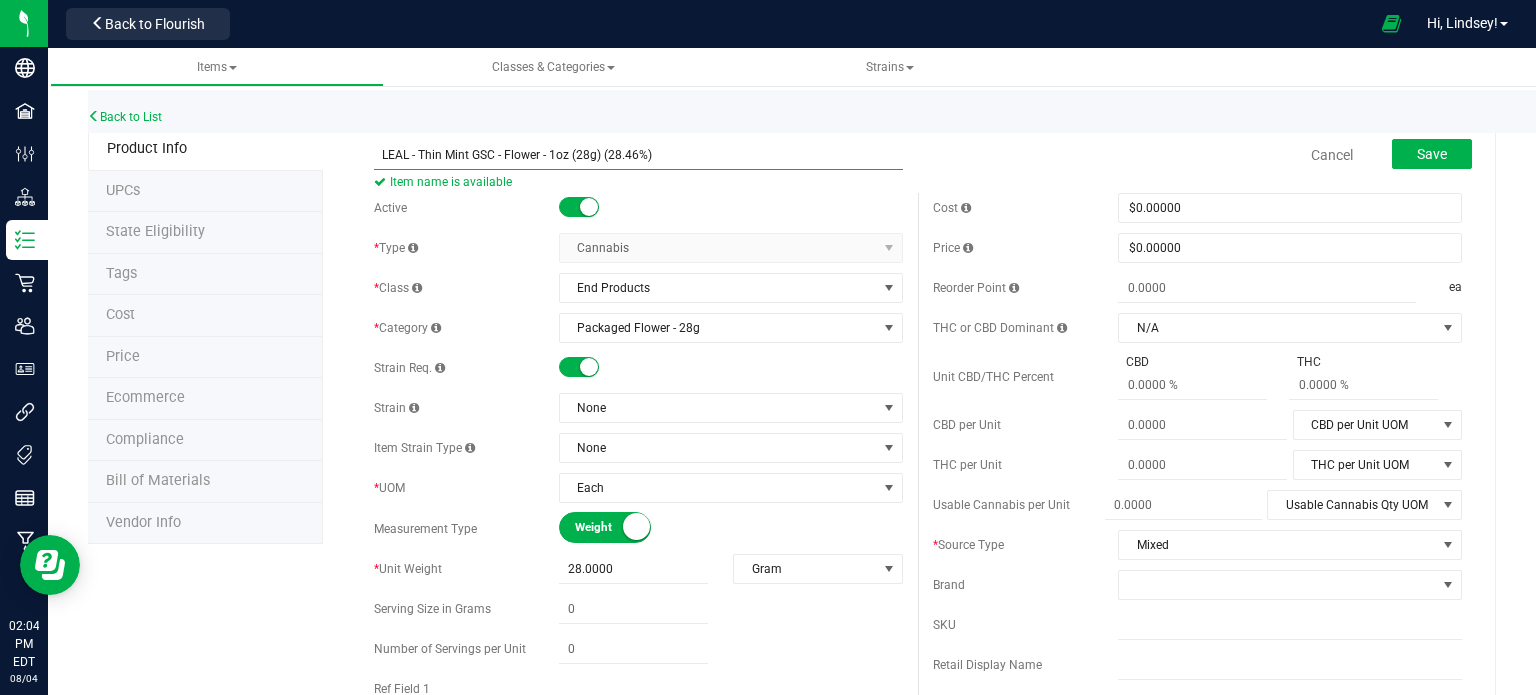 click on "LEAL - Thin Mint GSC - Flower - 1oz (28g) (28.46%)" at bounding box center [638, 155] 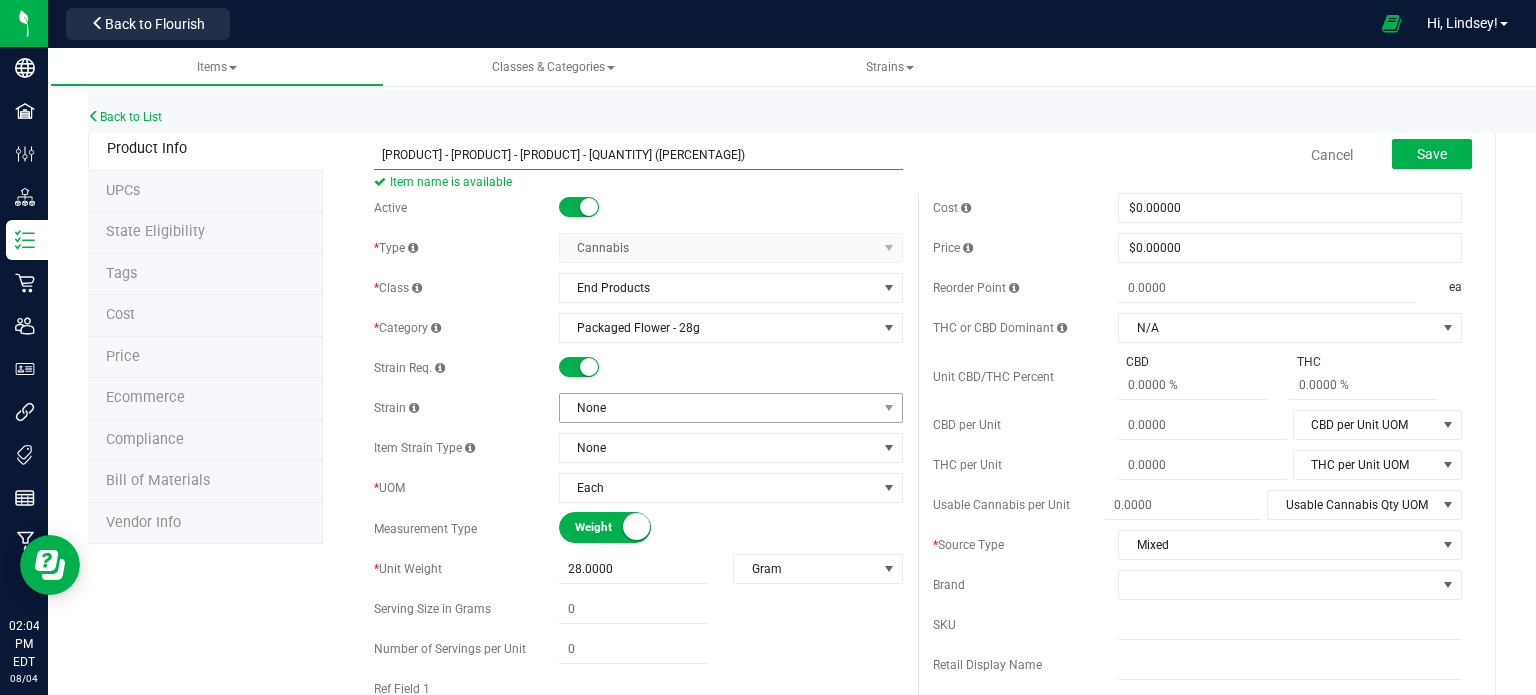 type on "[PRODUCT] - [PRODUCT] - [PRODUCT] - [QUANTITY] ([PERCENTAGE])" 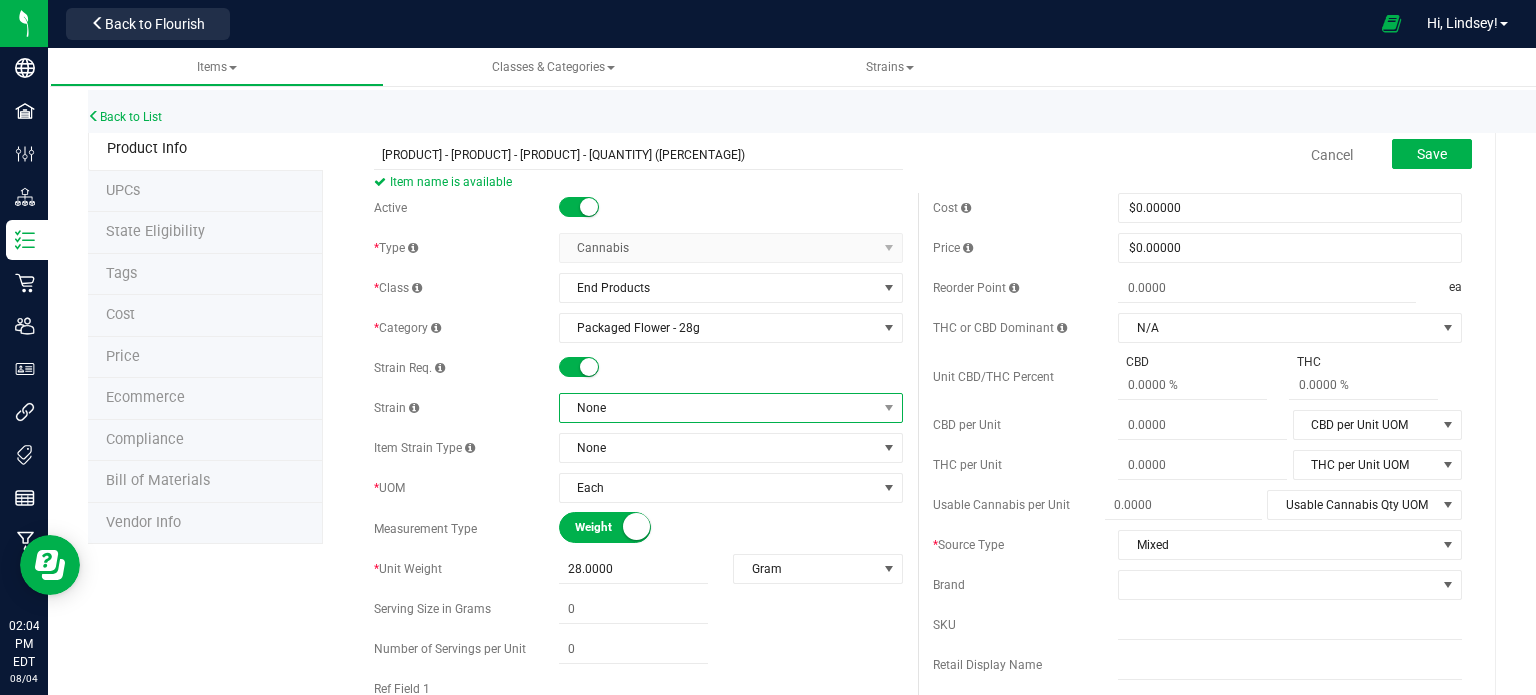 click on "None" at bounding box center (718, 408) 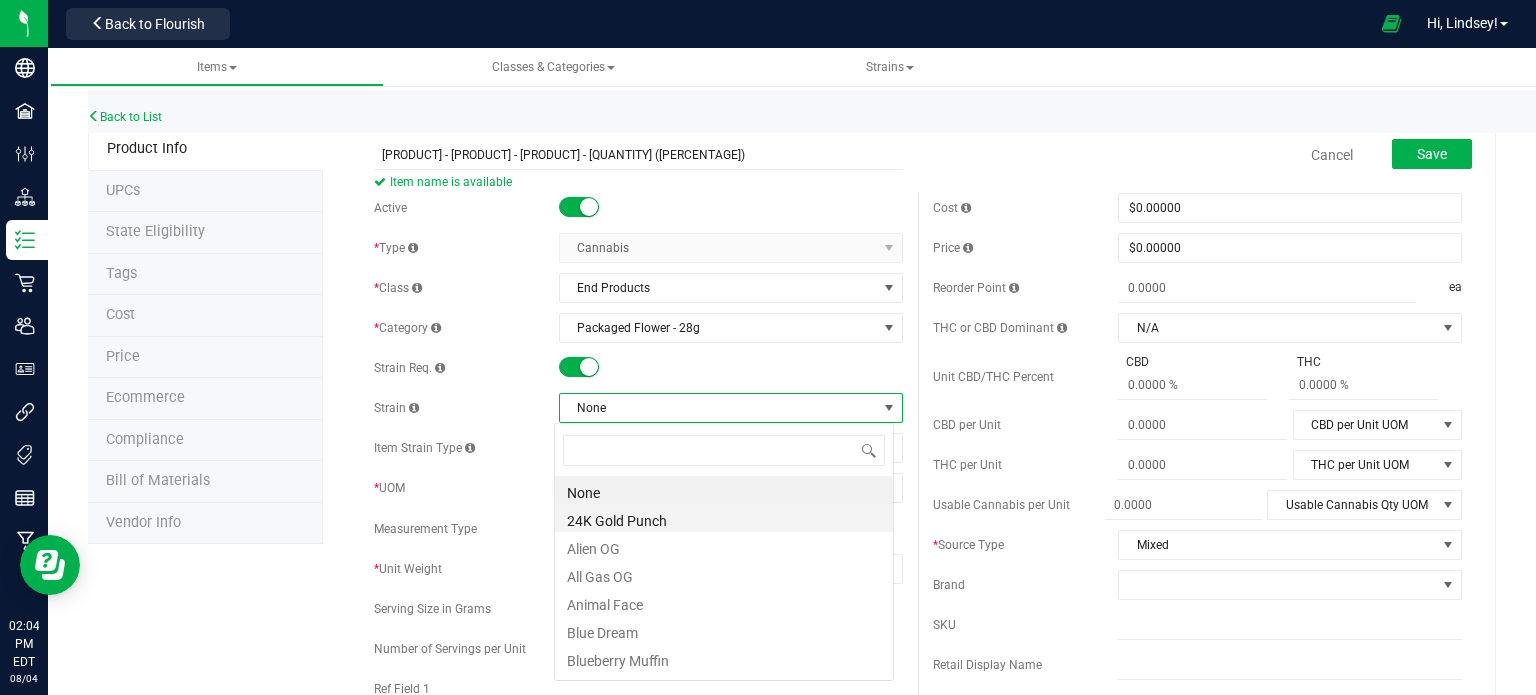 scroll, scrollTop: 99970, scrollLeft: 99660, axis: both 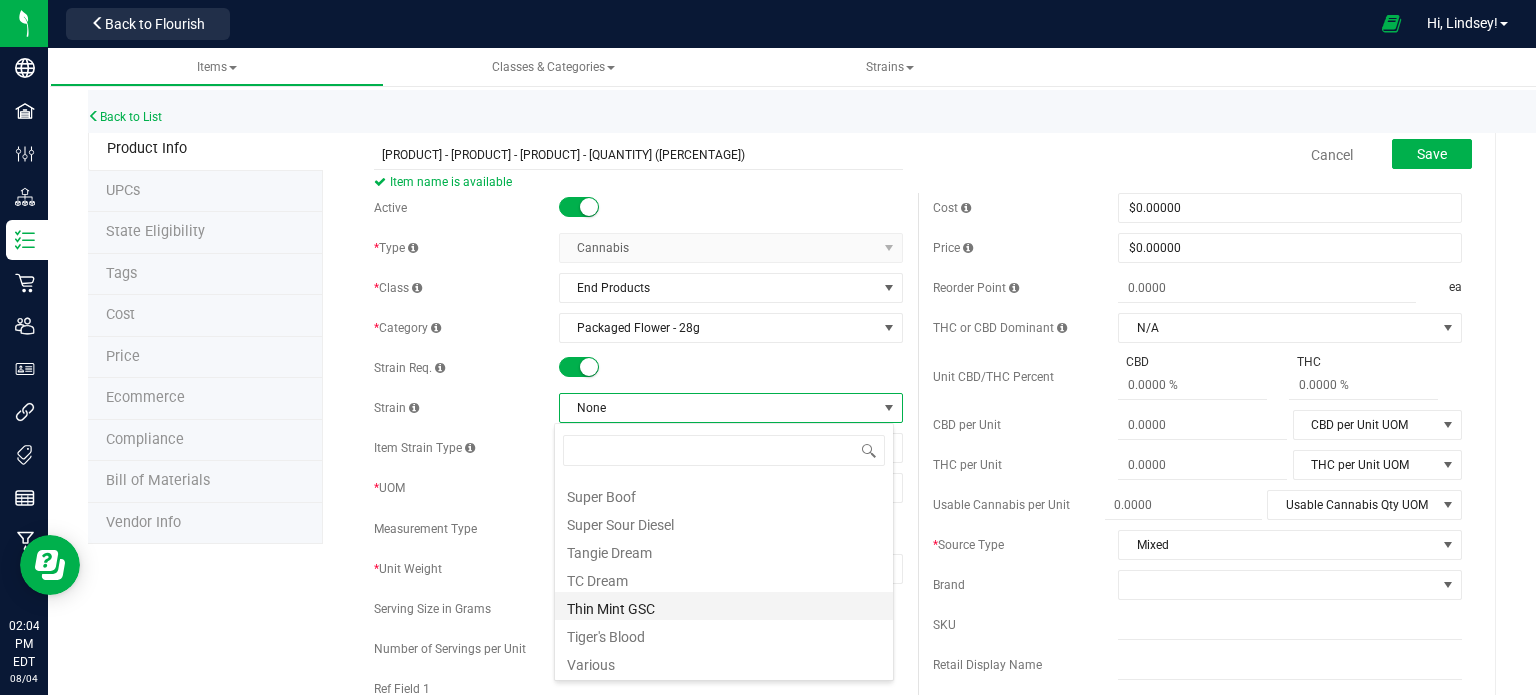 click on "Thin Mint GSC" at bounding box center [724, 606] 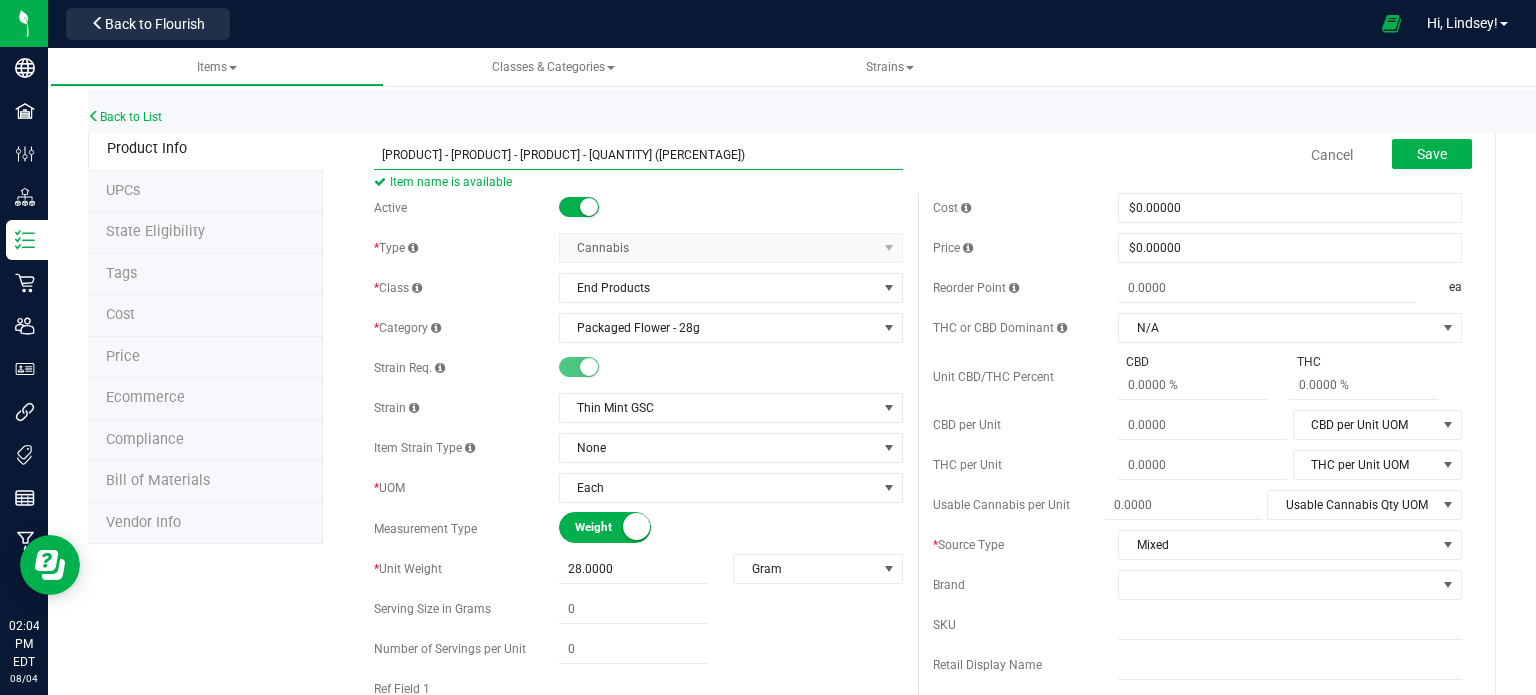 drag, startPoint x: 657, startPoint y: 150, endPoint x: 367, endPoint y: 133, distance: 290.49786 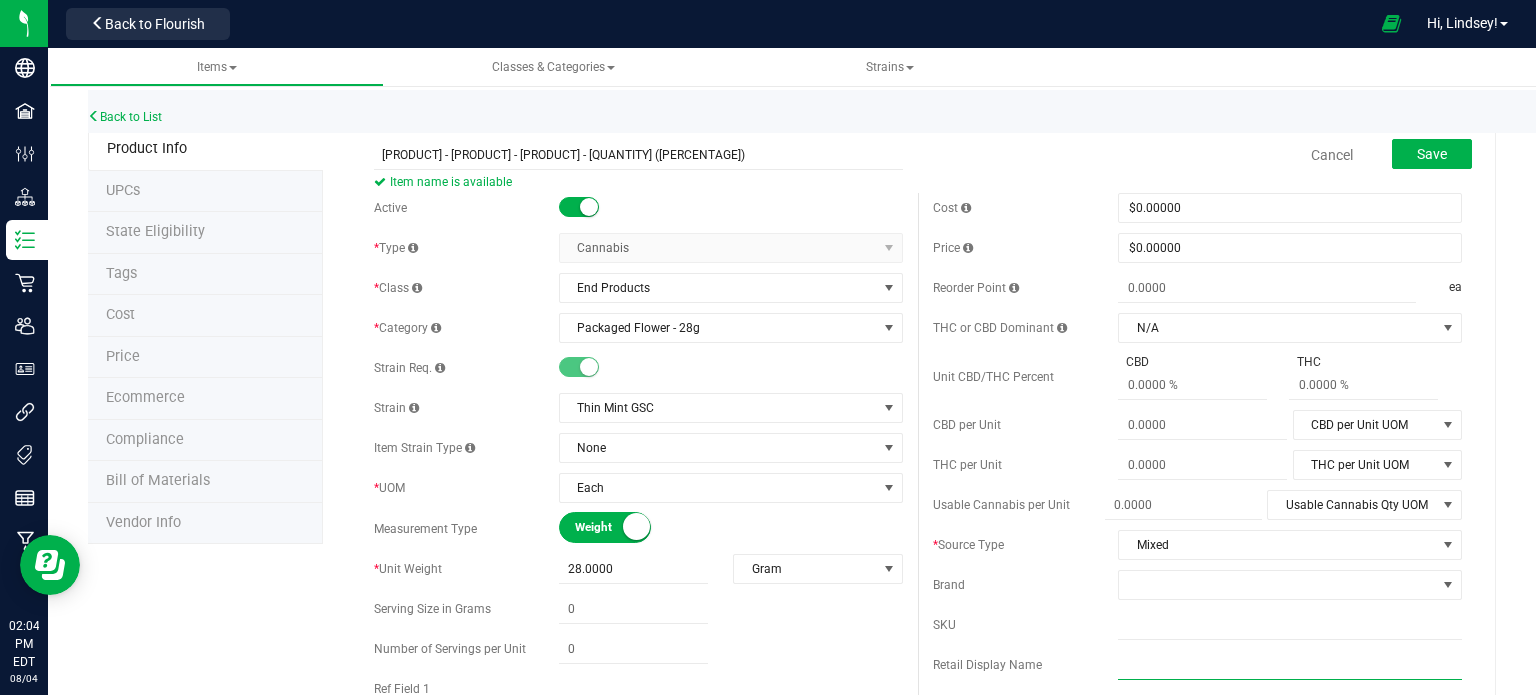 click at bounding box center [1290, 665] 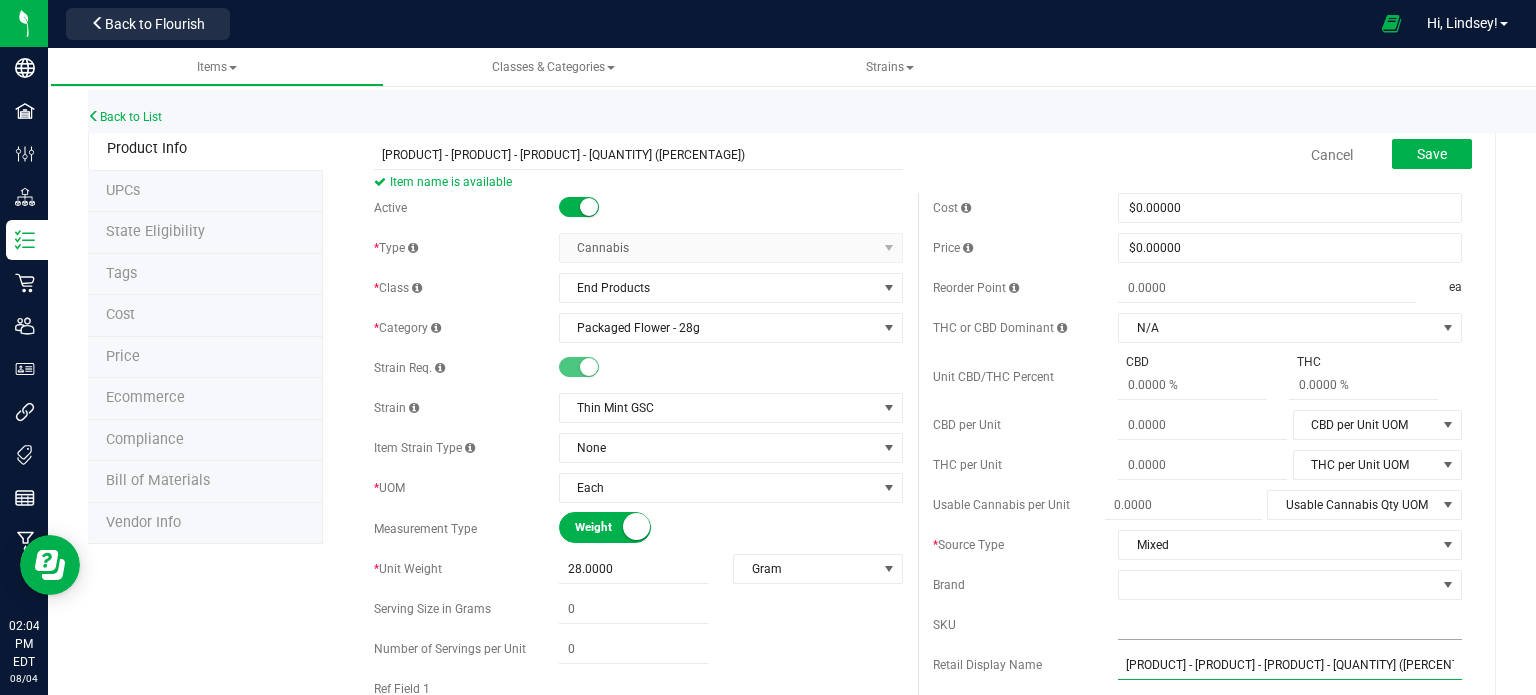 type on "[PRODUCT] - [PRODUCT] - [PRODUCT] - [QUANTITY] ([PERCENTAGE])" 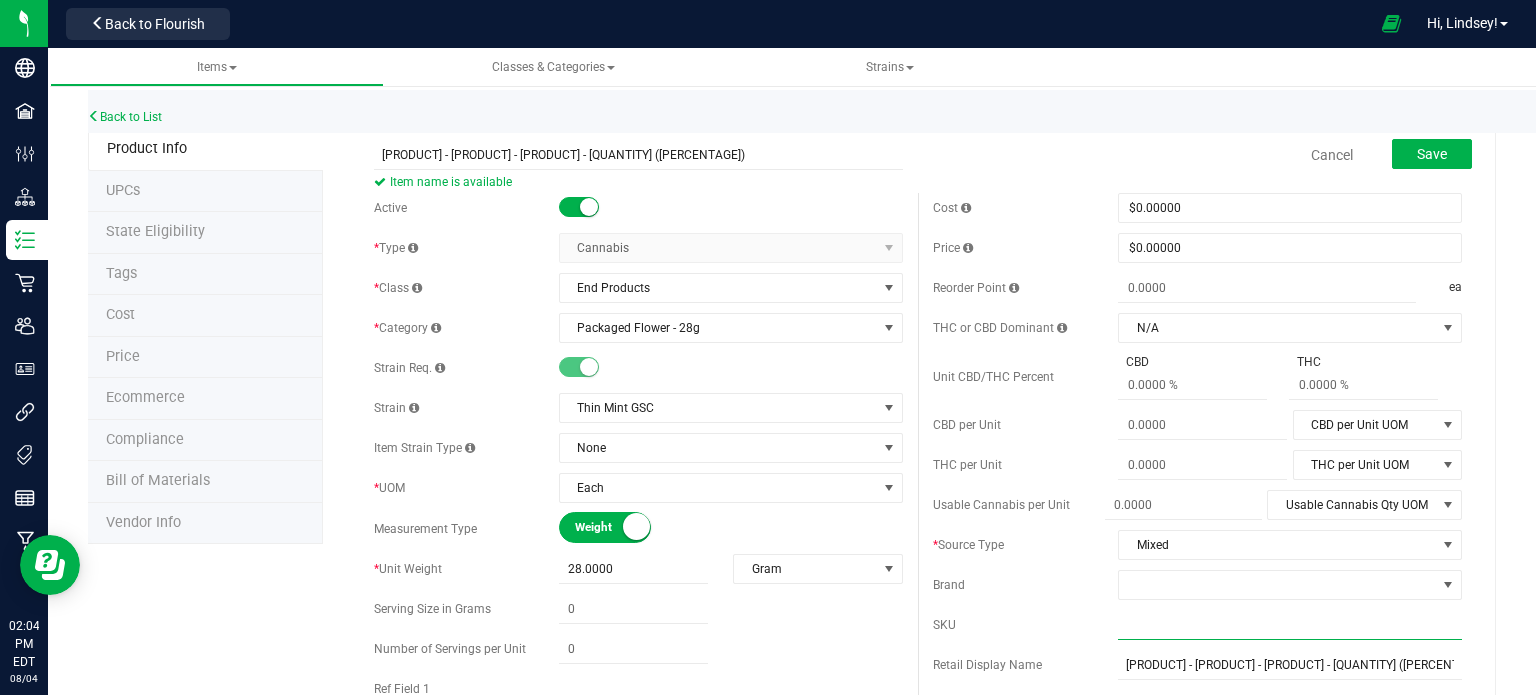 click at bounding box center [1290, 625] 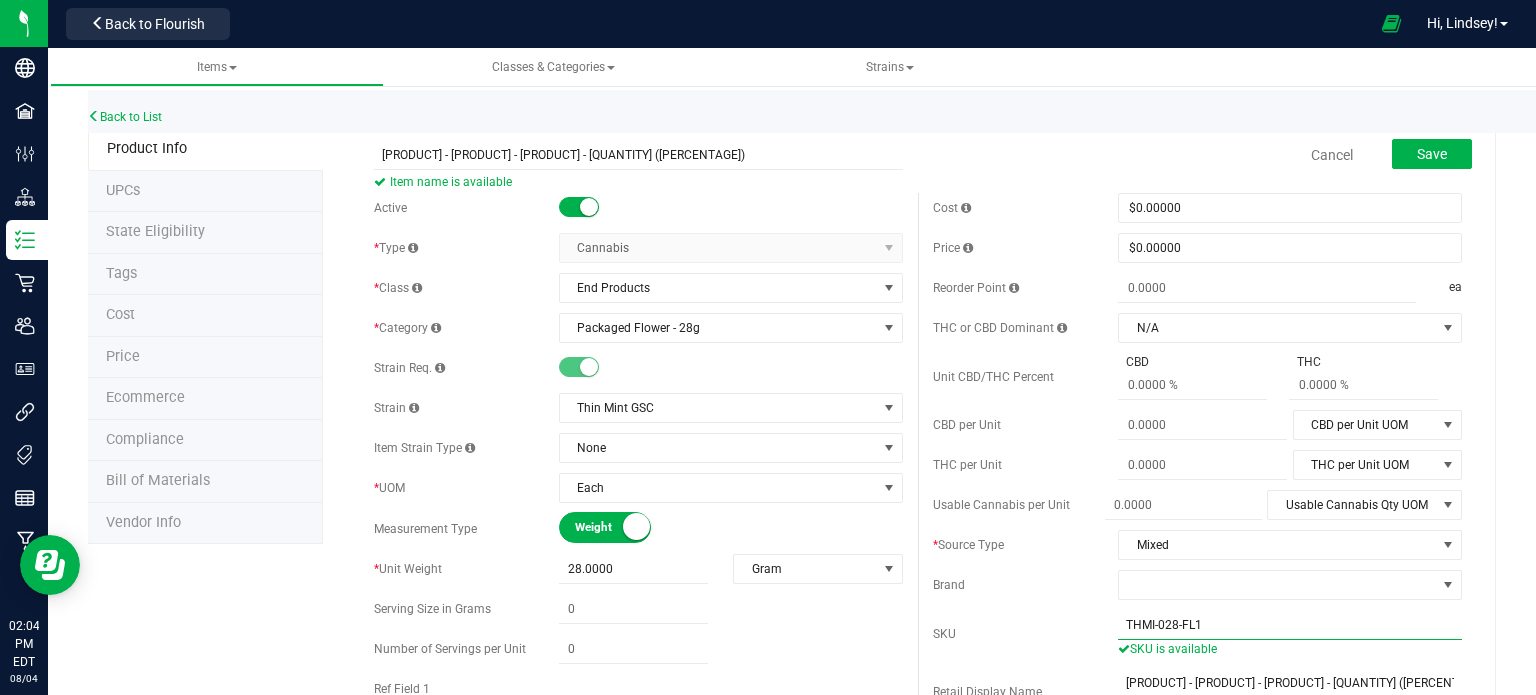 type on "THMI-028-FL1" 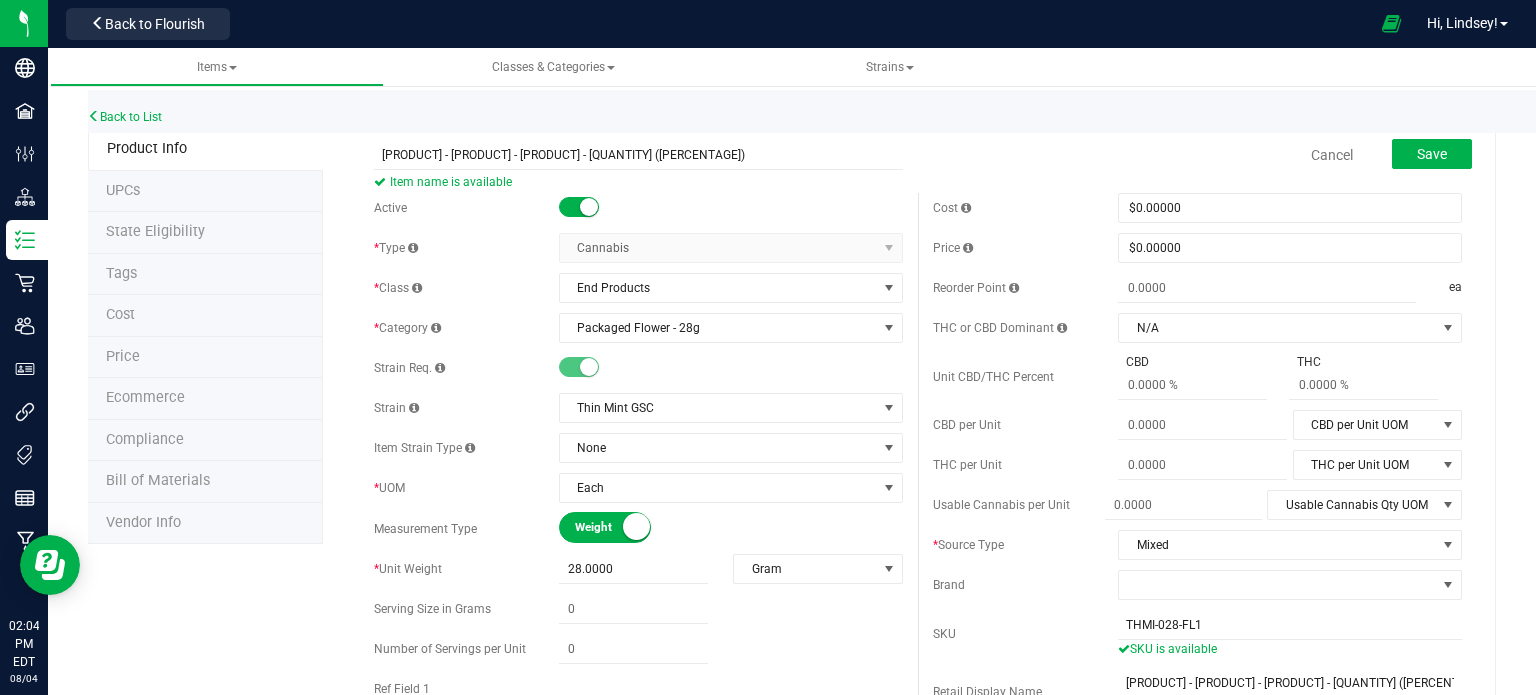 click on "Cancel
Save" at bounding box center [1197, 155] 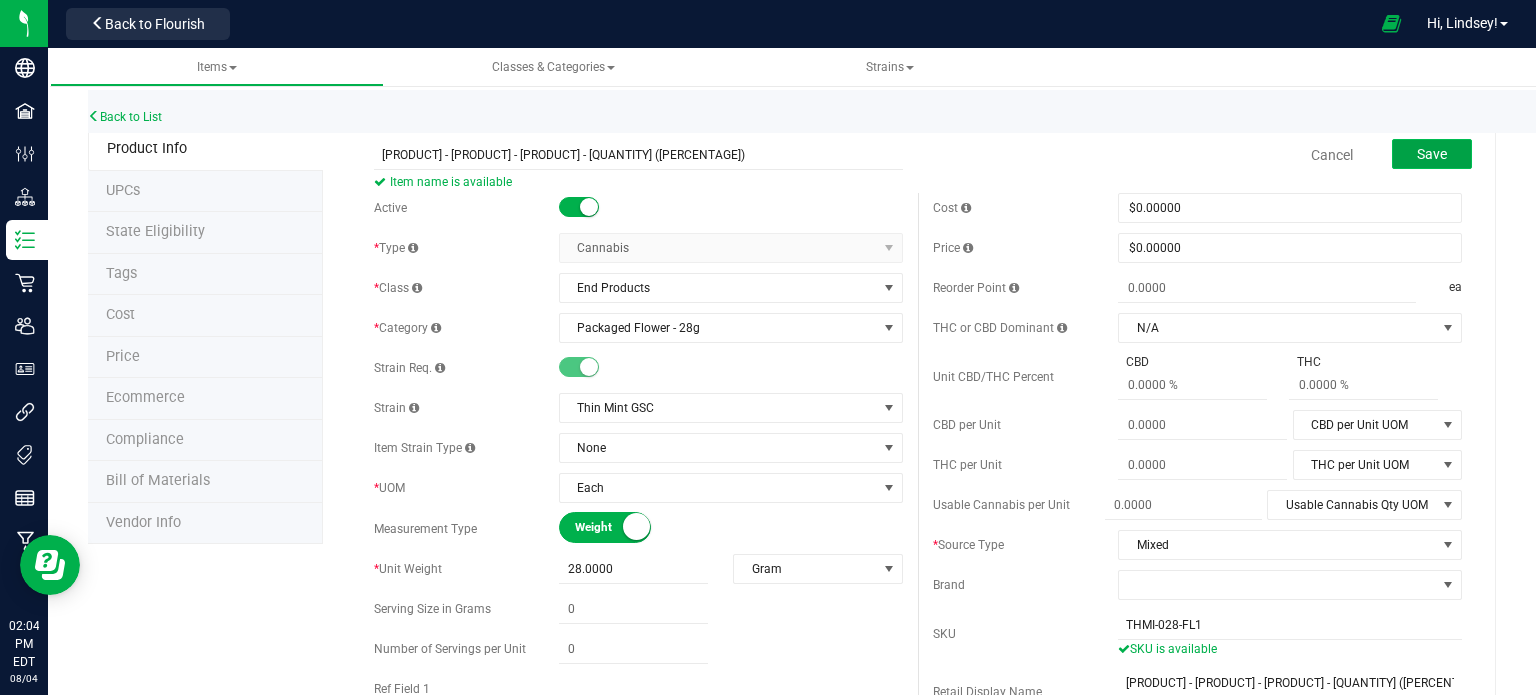 click on "Save" at bounding box center [1432, 154] 